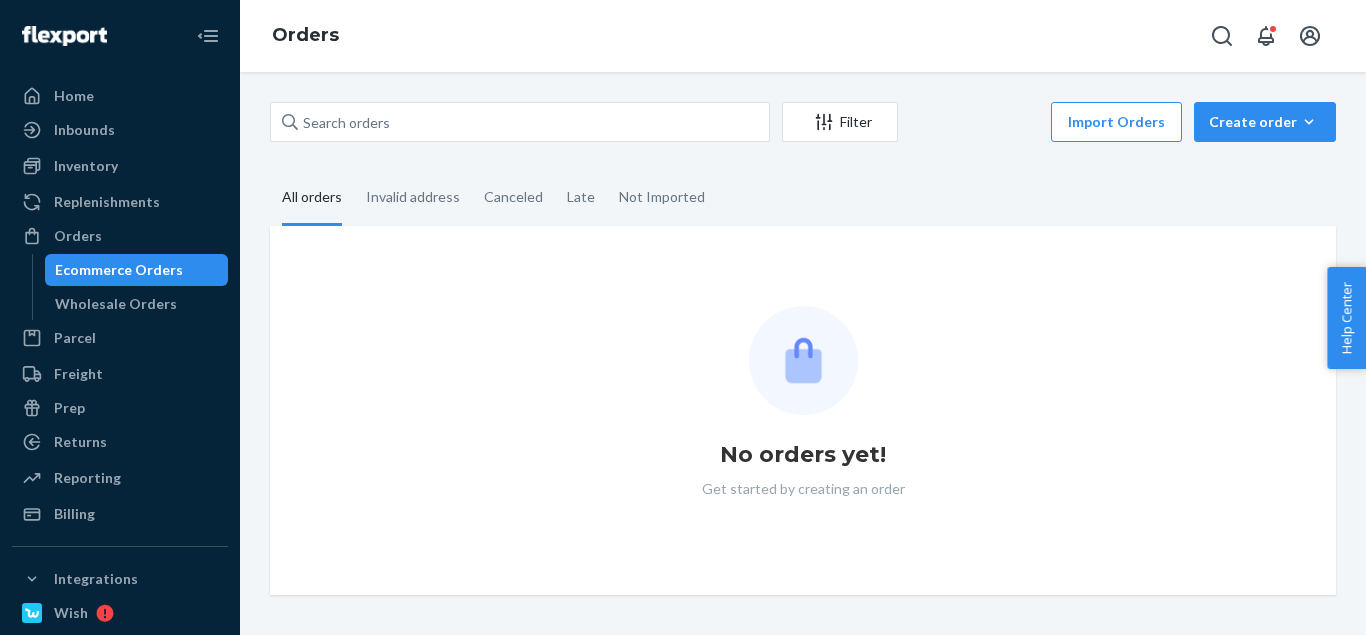 scroll, scrollTop: 0, scrollLeft: 0, axis: both 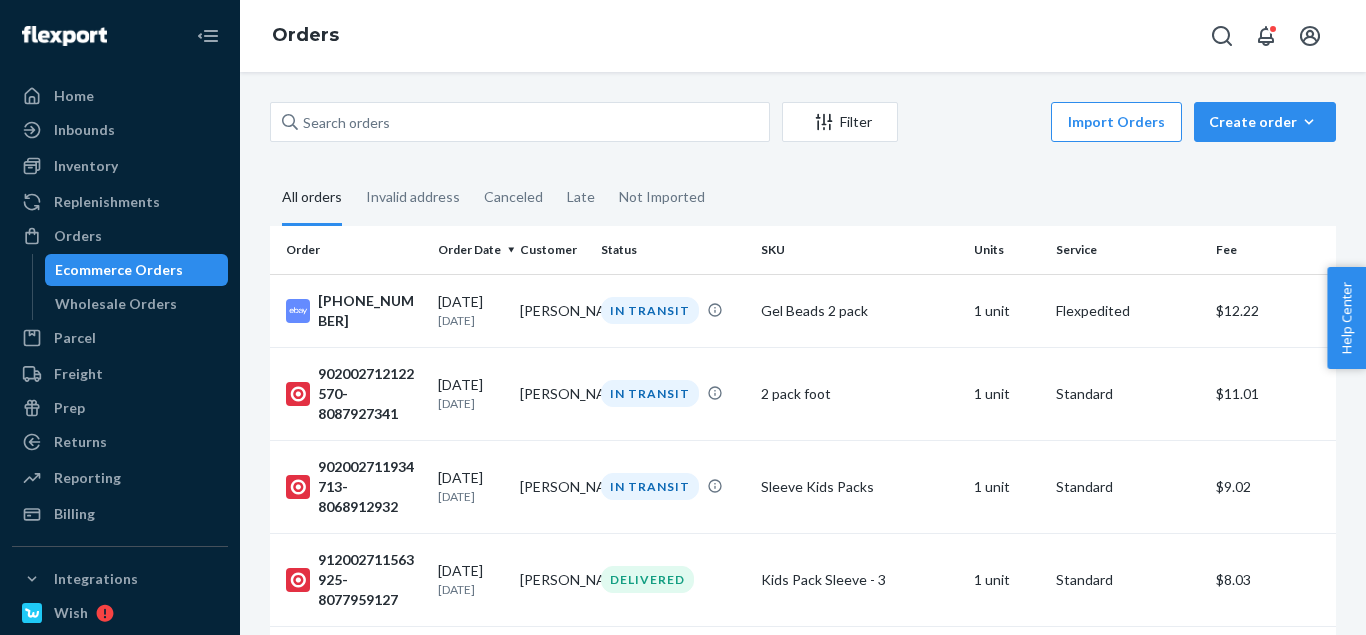 click on "Units" at bounding box center (1007, 250) 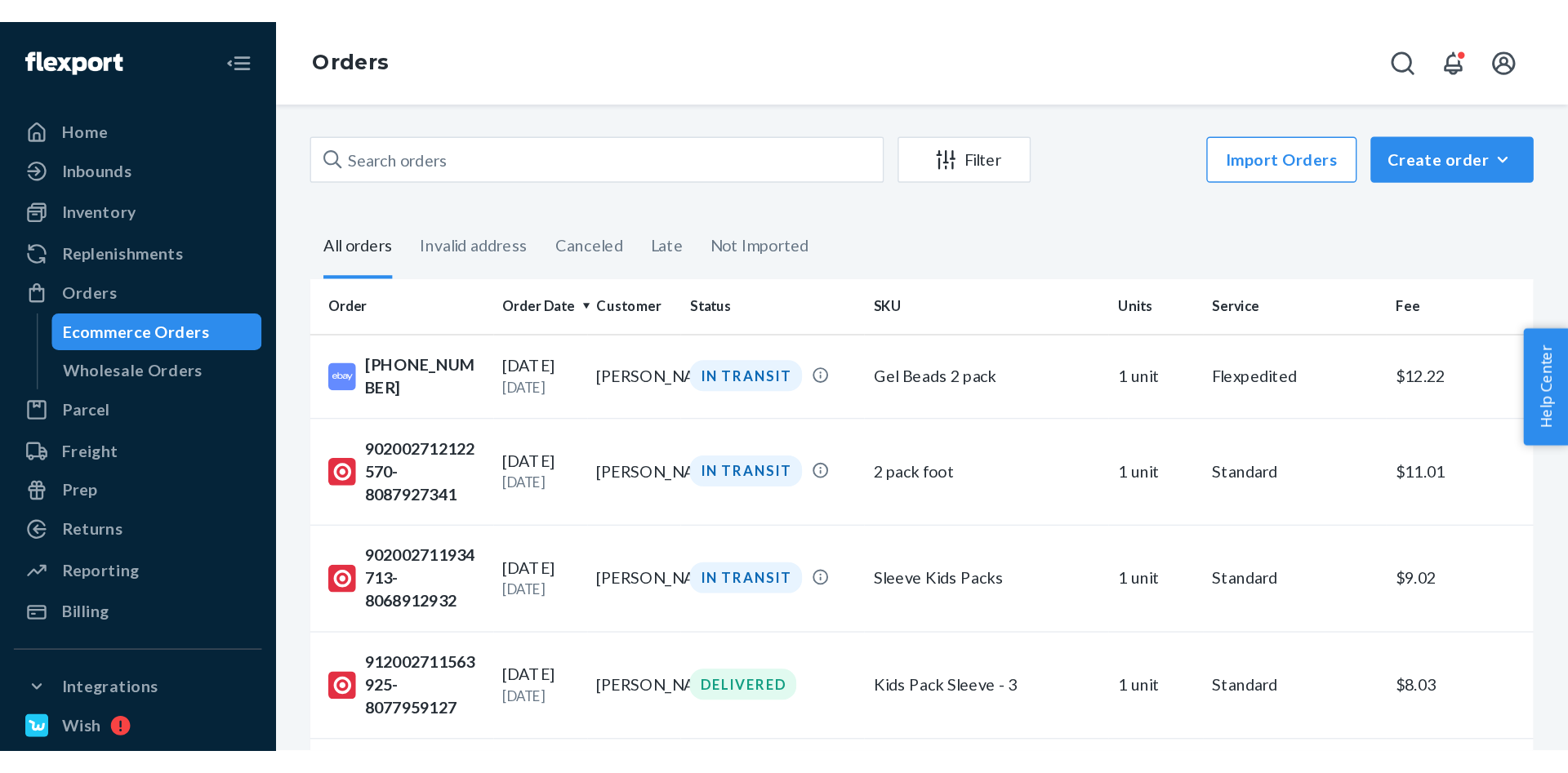 scroll, scrollTop: 0, scrollLeft: 0, axis: both 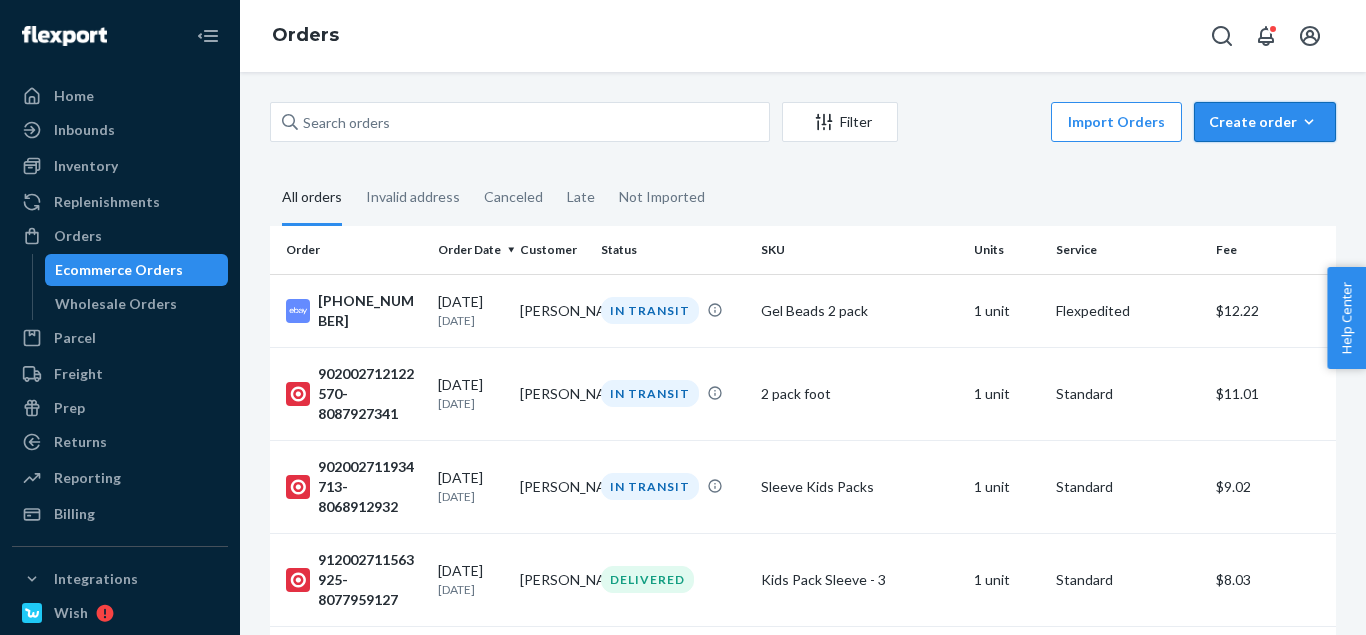 click on "Create order" at bounding box center [1265, 122] 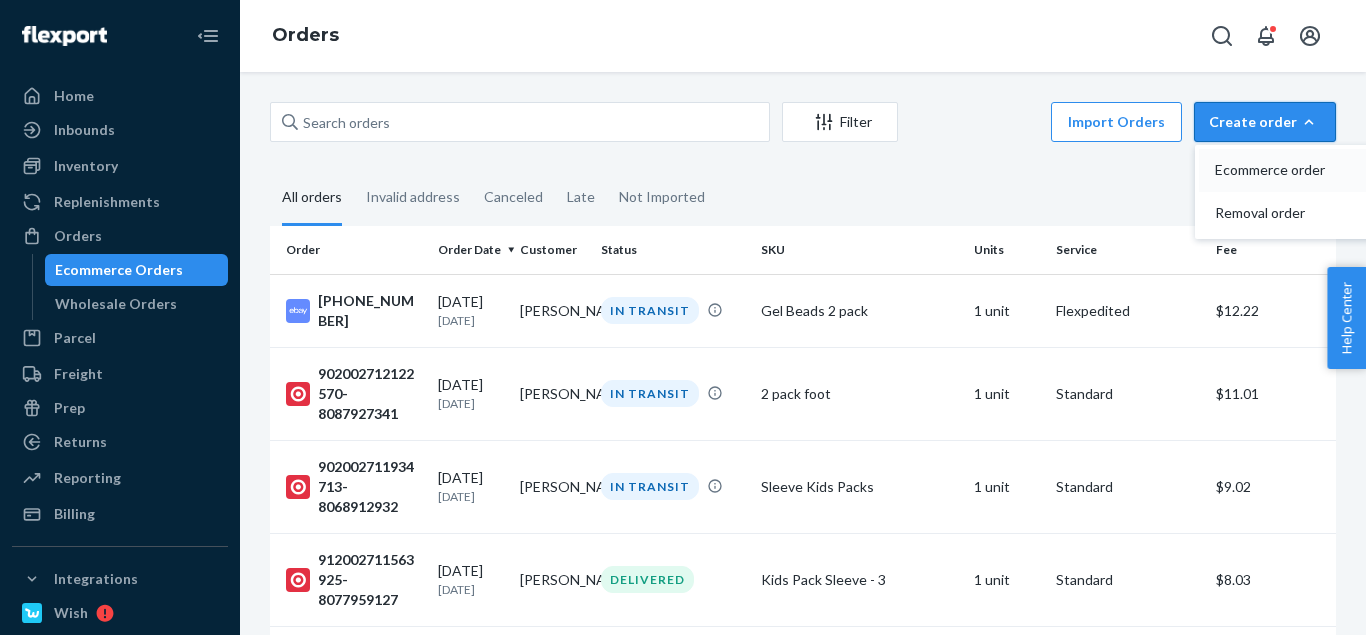 click on "Ecommerce order" at bounding box center [1277, 170] 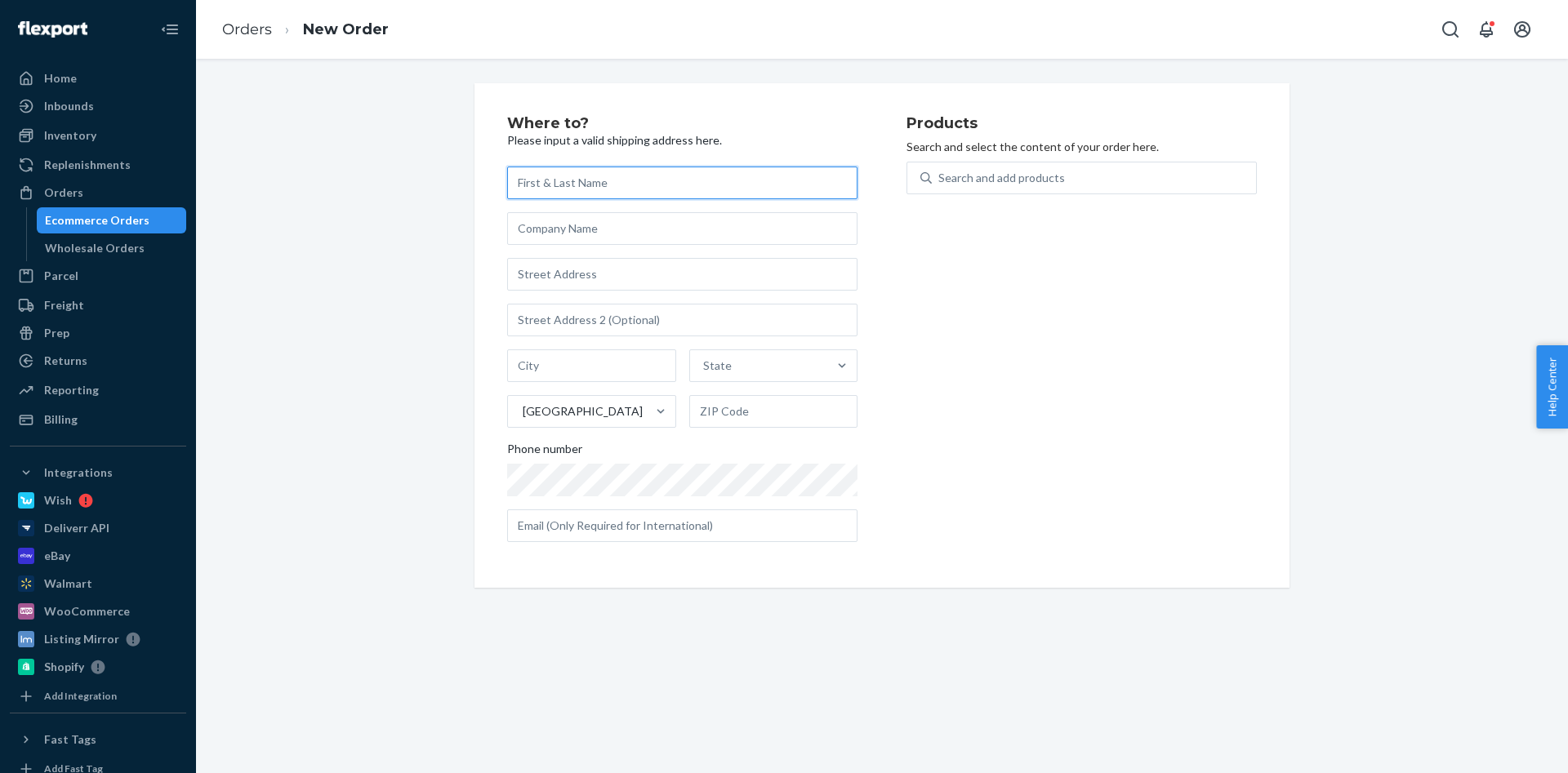 click at bounding box center (682, 183) 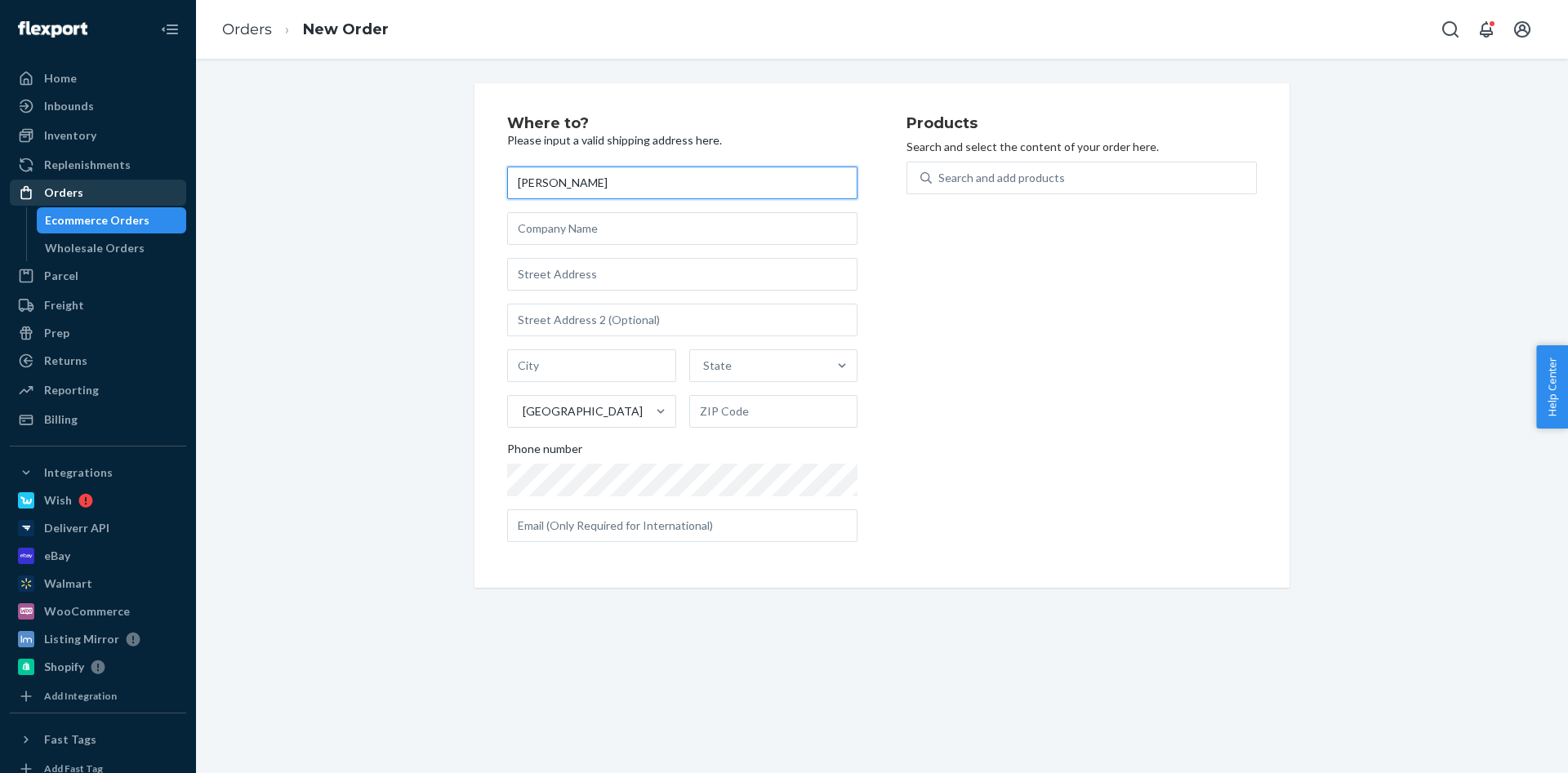 type on "[PERSON_NAME]" 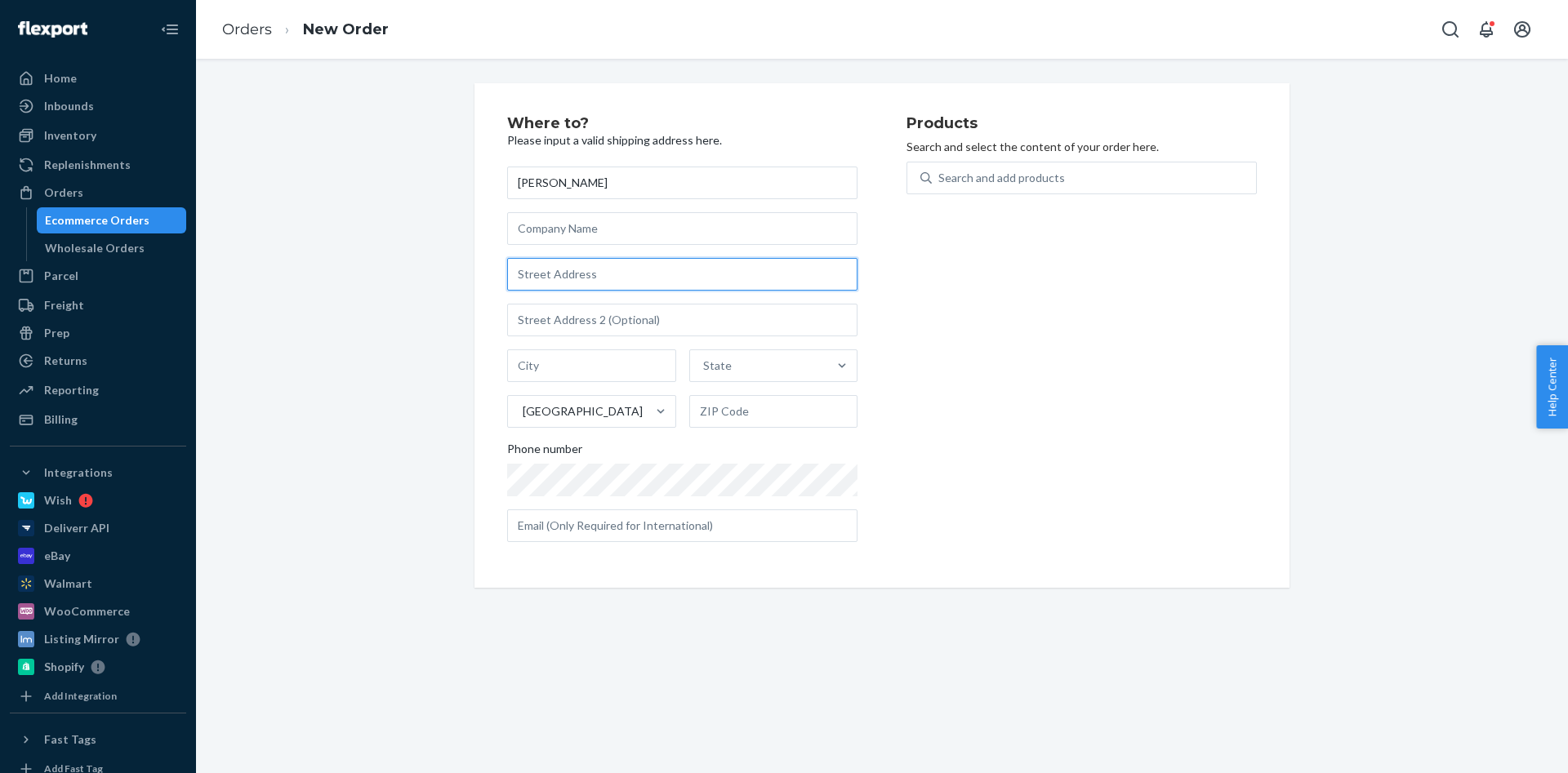 click at bounding box center [682, 274] 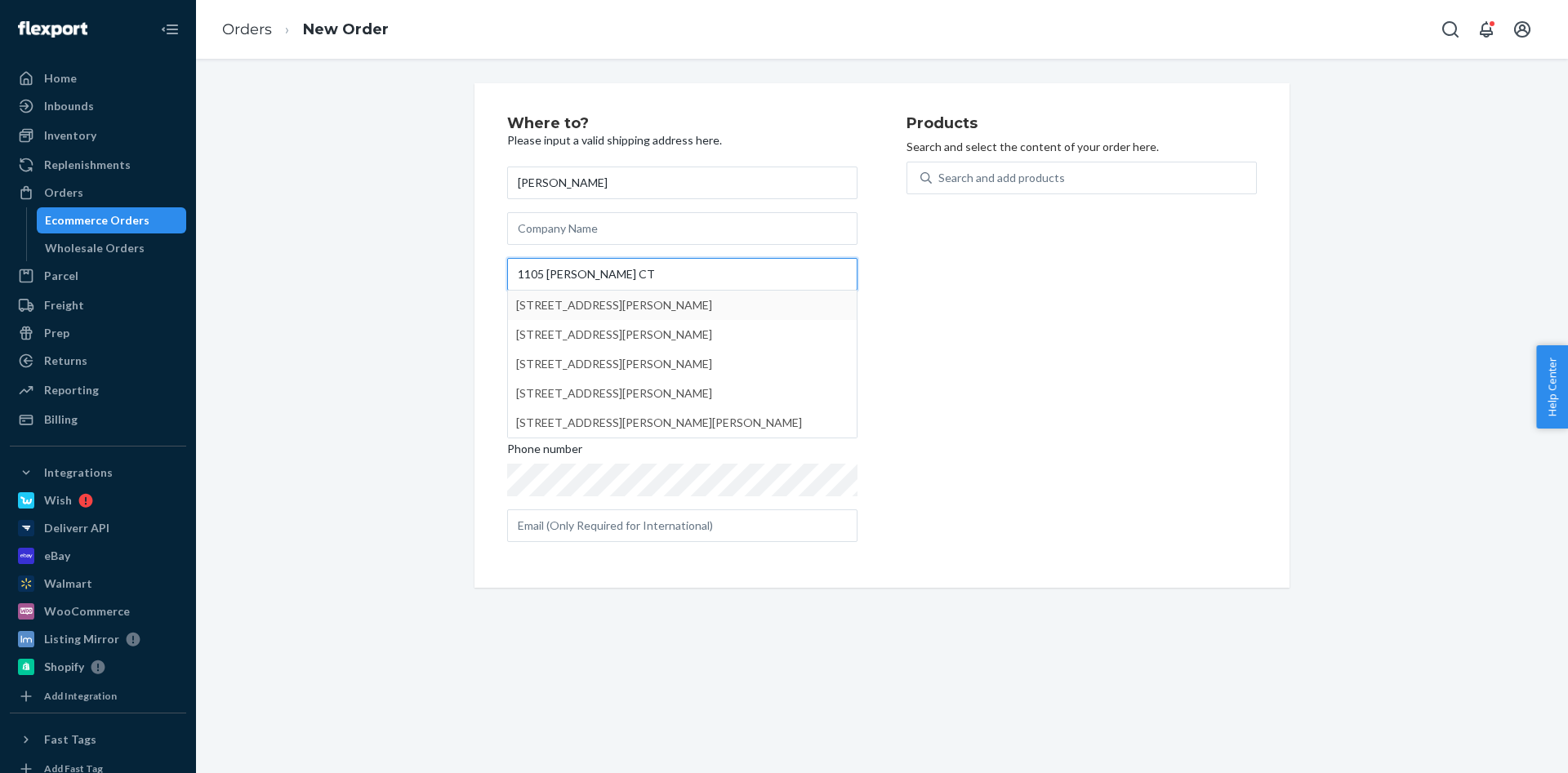 type on "1105 [PERSON_NAME] CT" 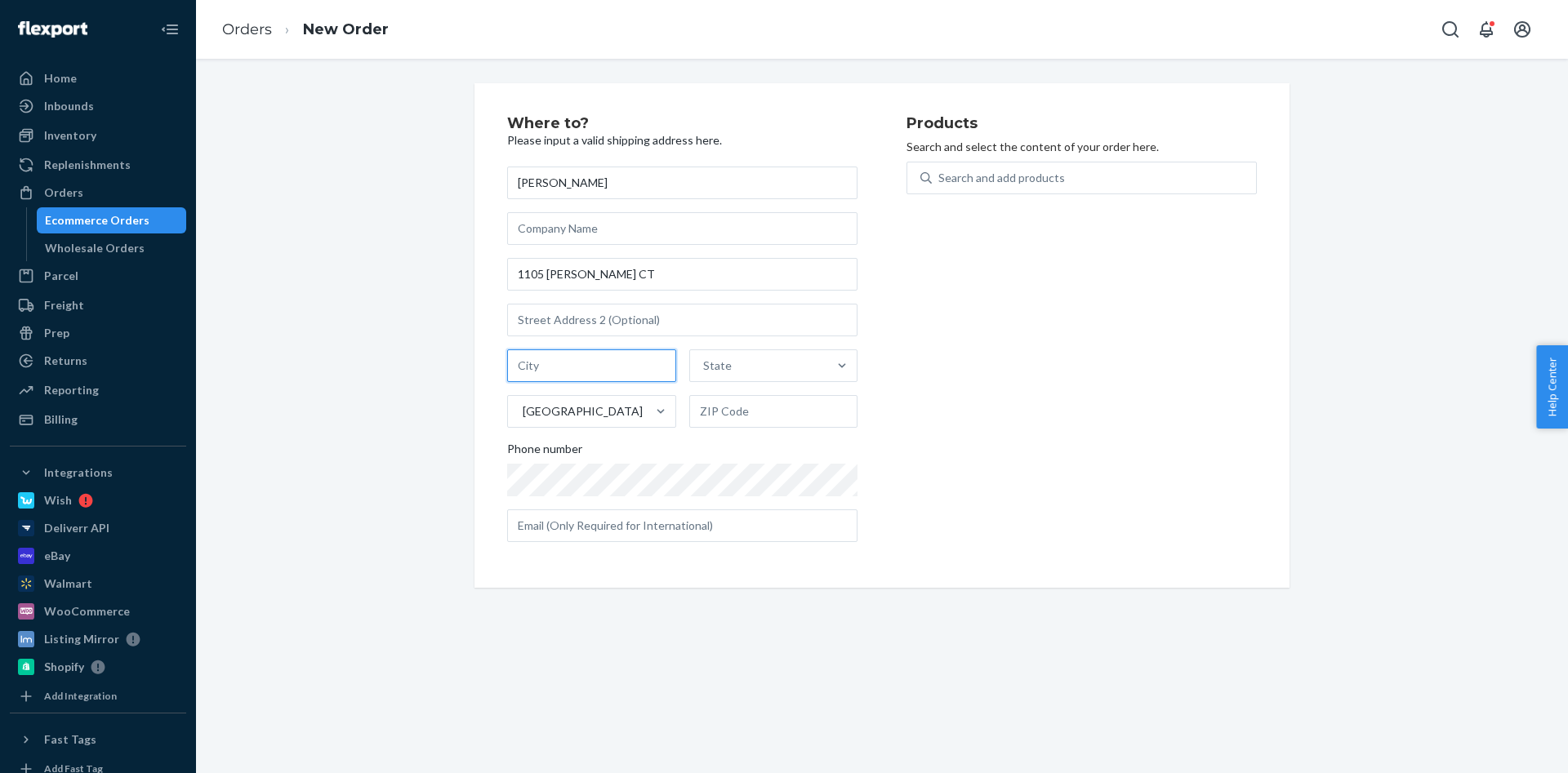 click at bounding box center [591, 366] 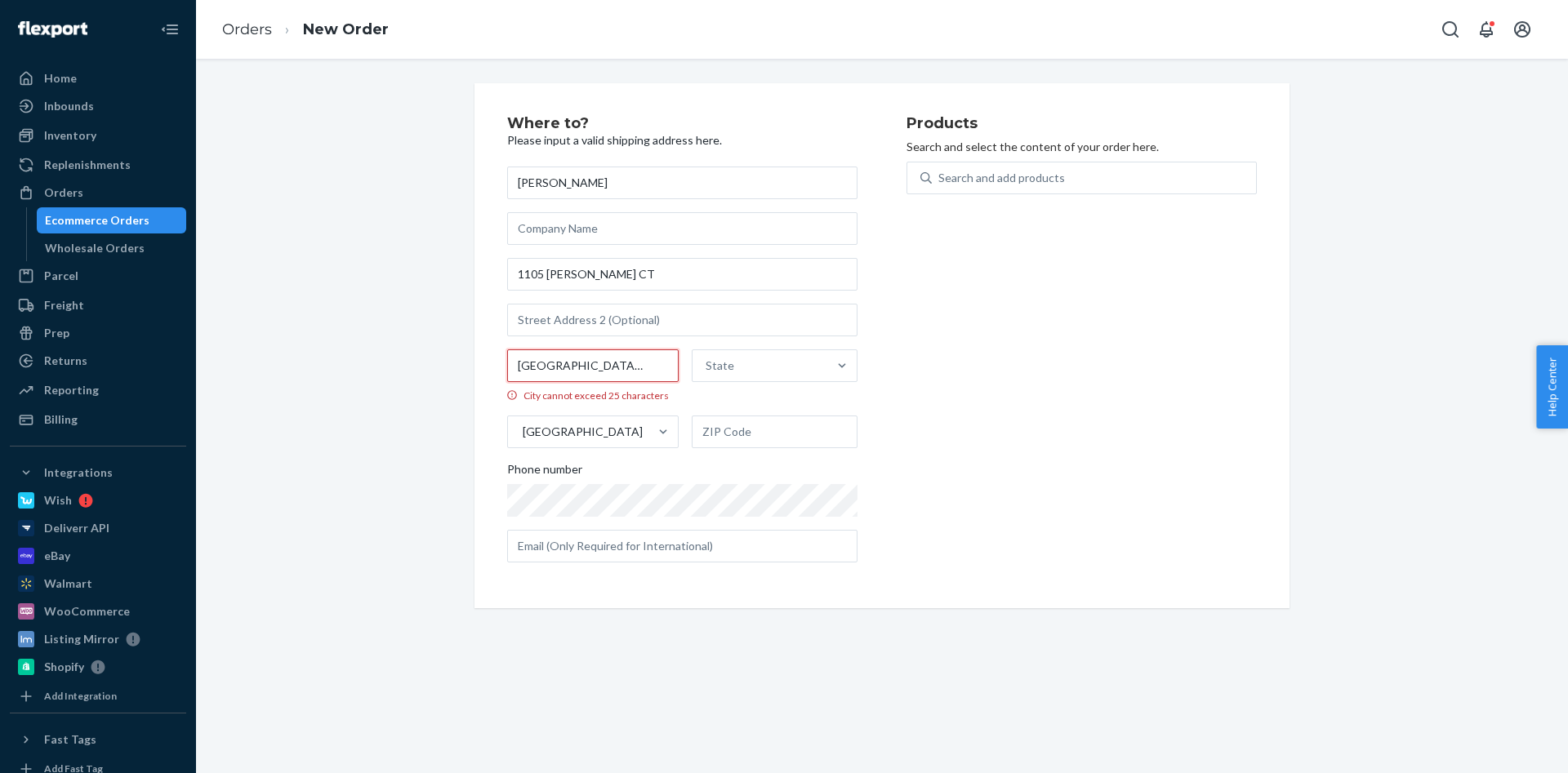 scroll, scrollTop: 0, scrollLeft: 38, axis: horizontal 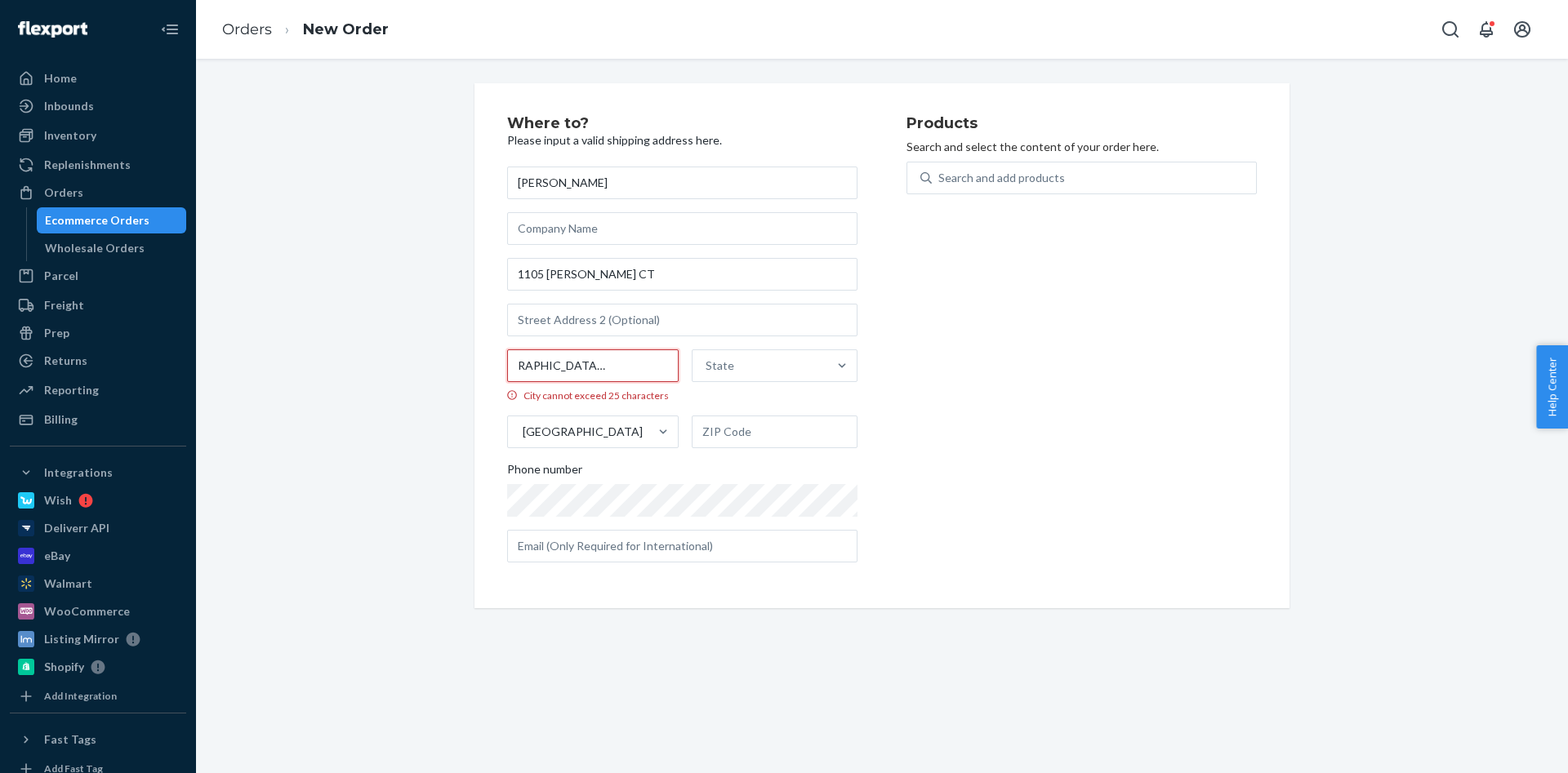 drag, startPoint x: 564, startPoint y: 363, endPoint x: 662, endPoint y: 359, distance: 98.081599 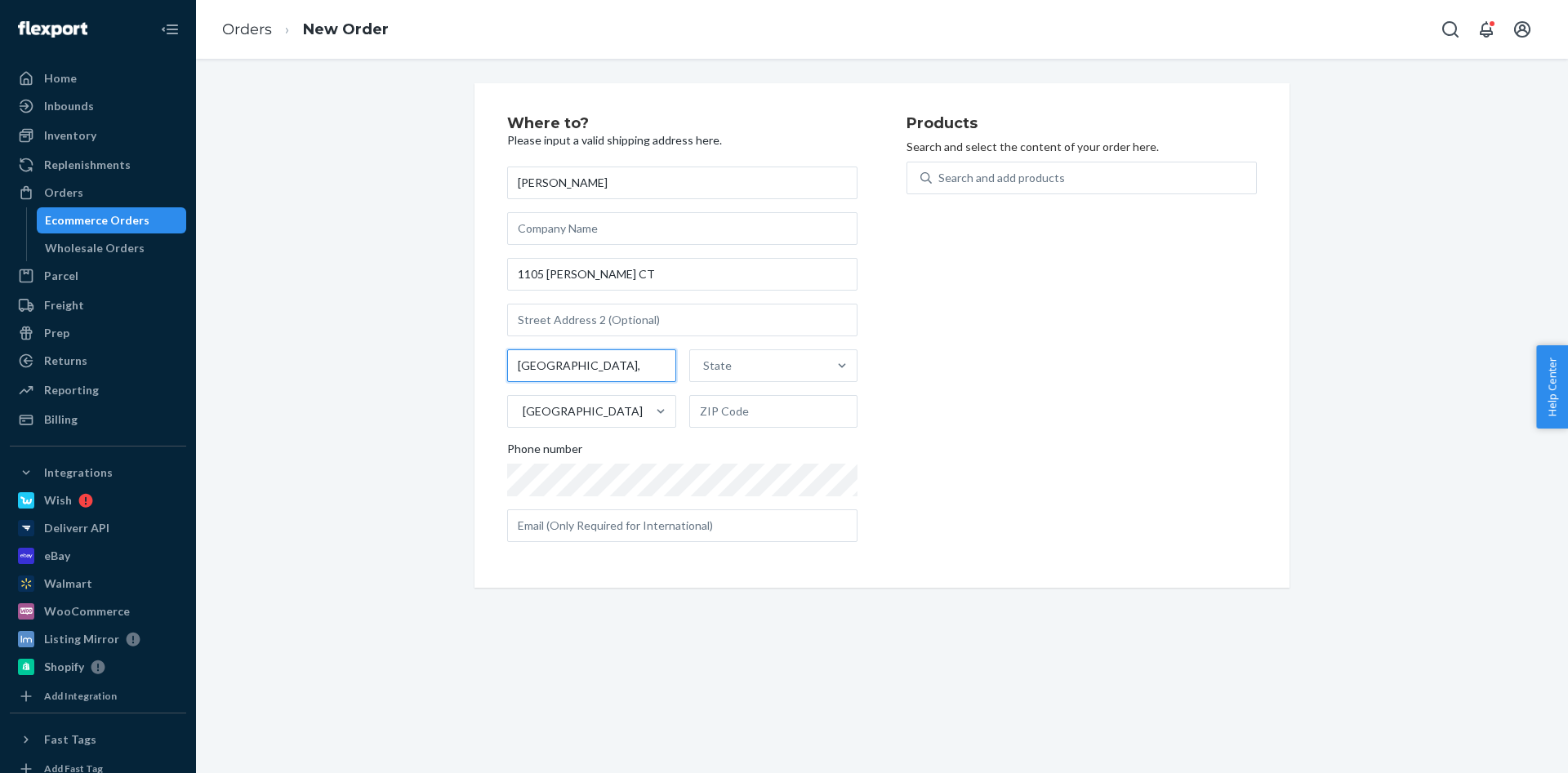 scroll, scrollTop: 0, scrollLeft: 0, axis: both 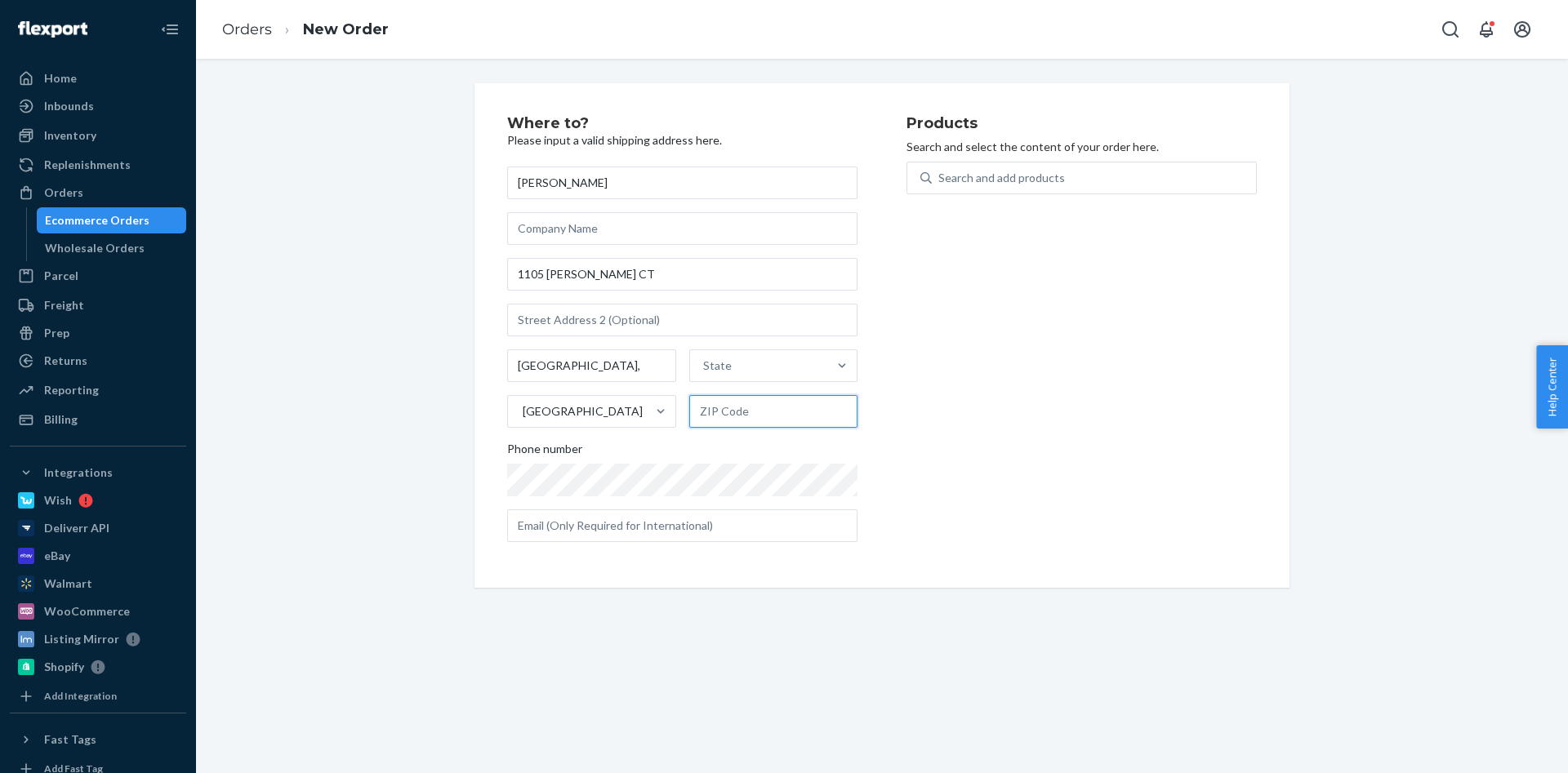 click at bounding box center [773, 411] 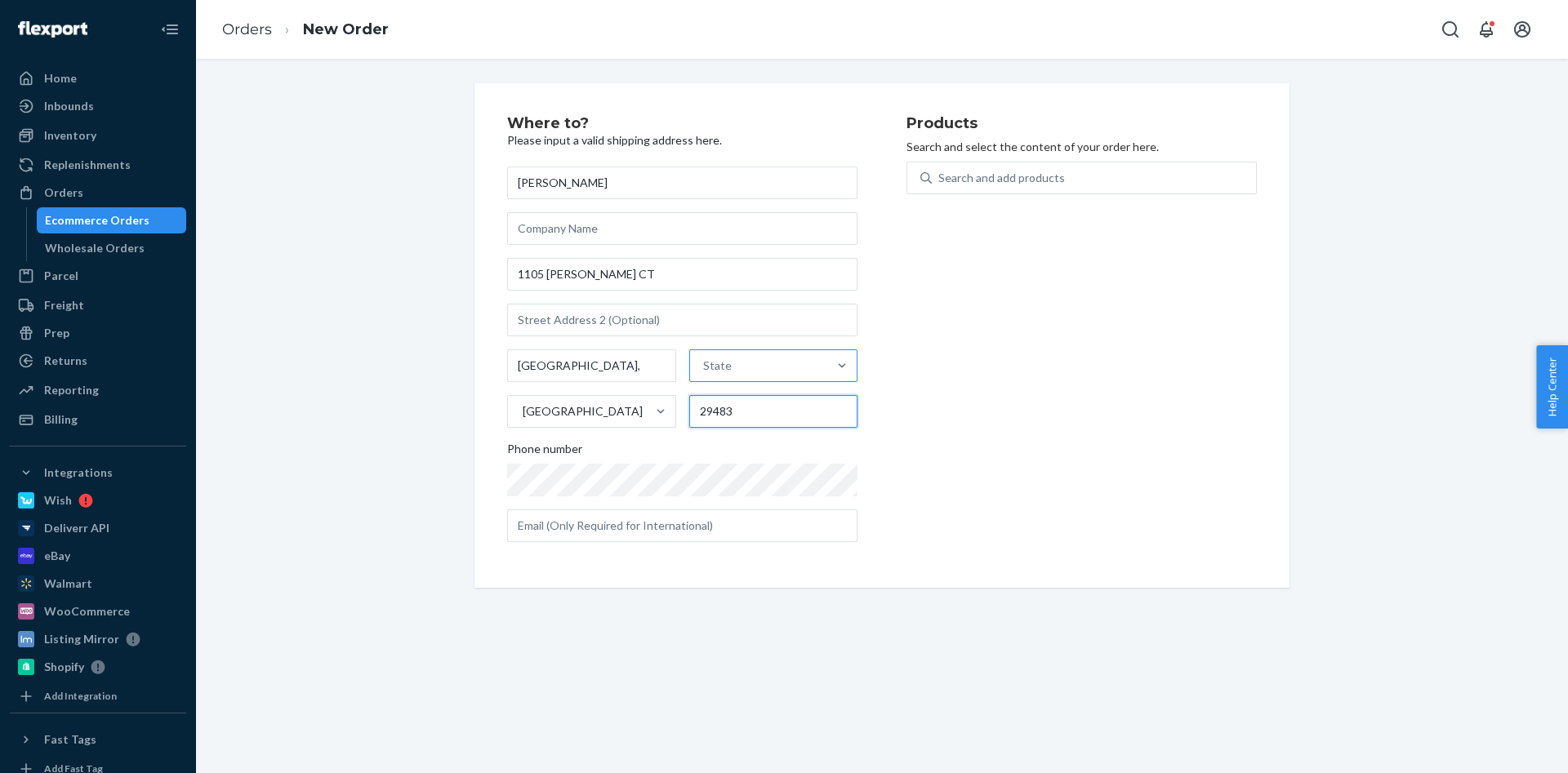 type on "29483" 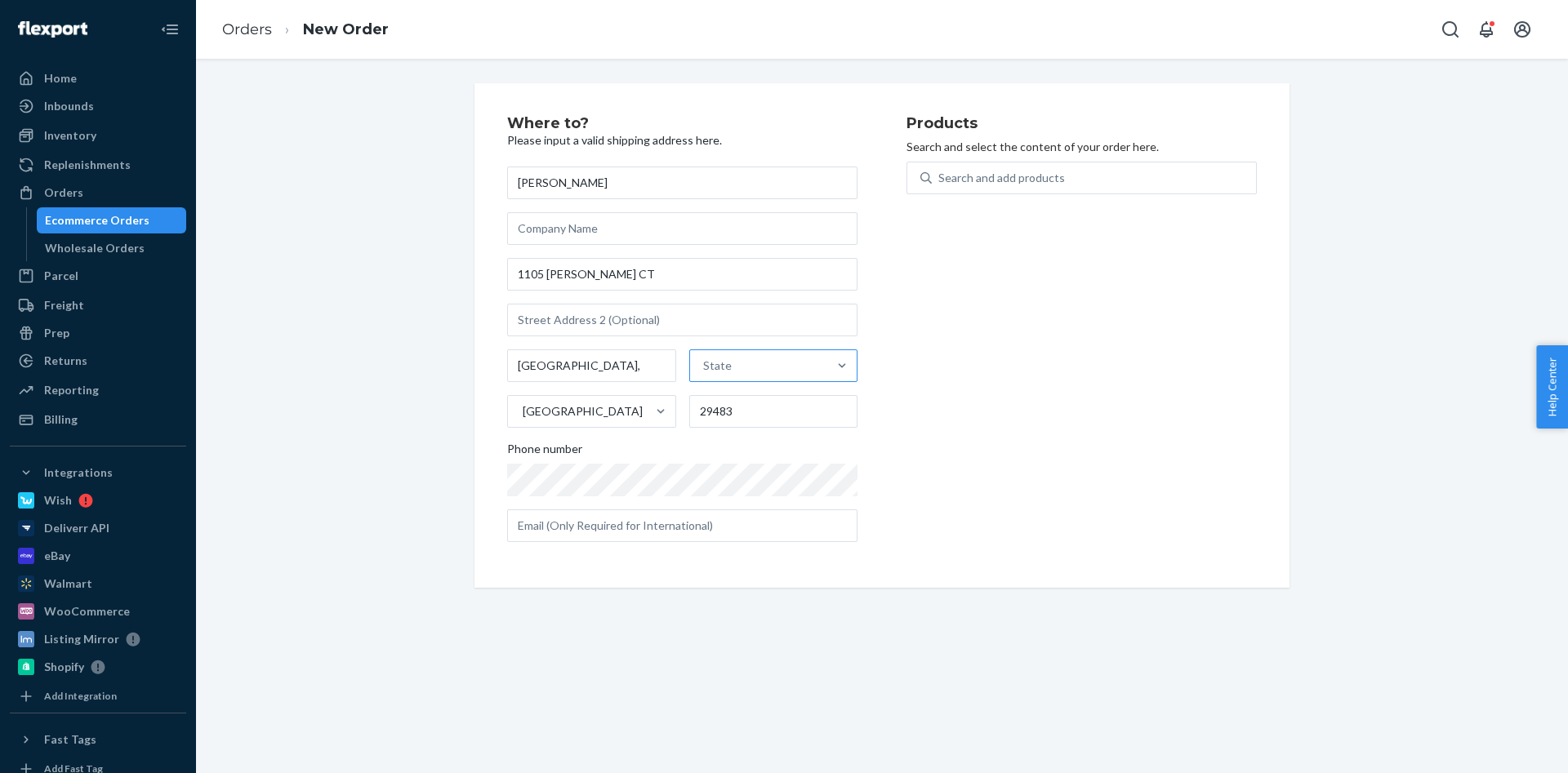 click on "State" at bounding box center (759, 366) 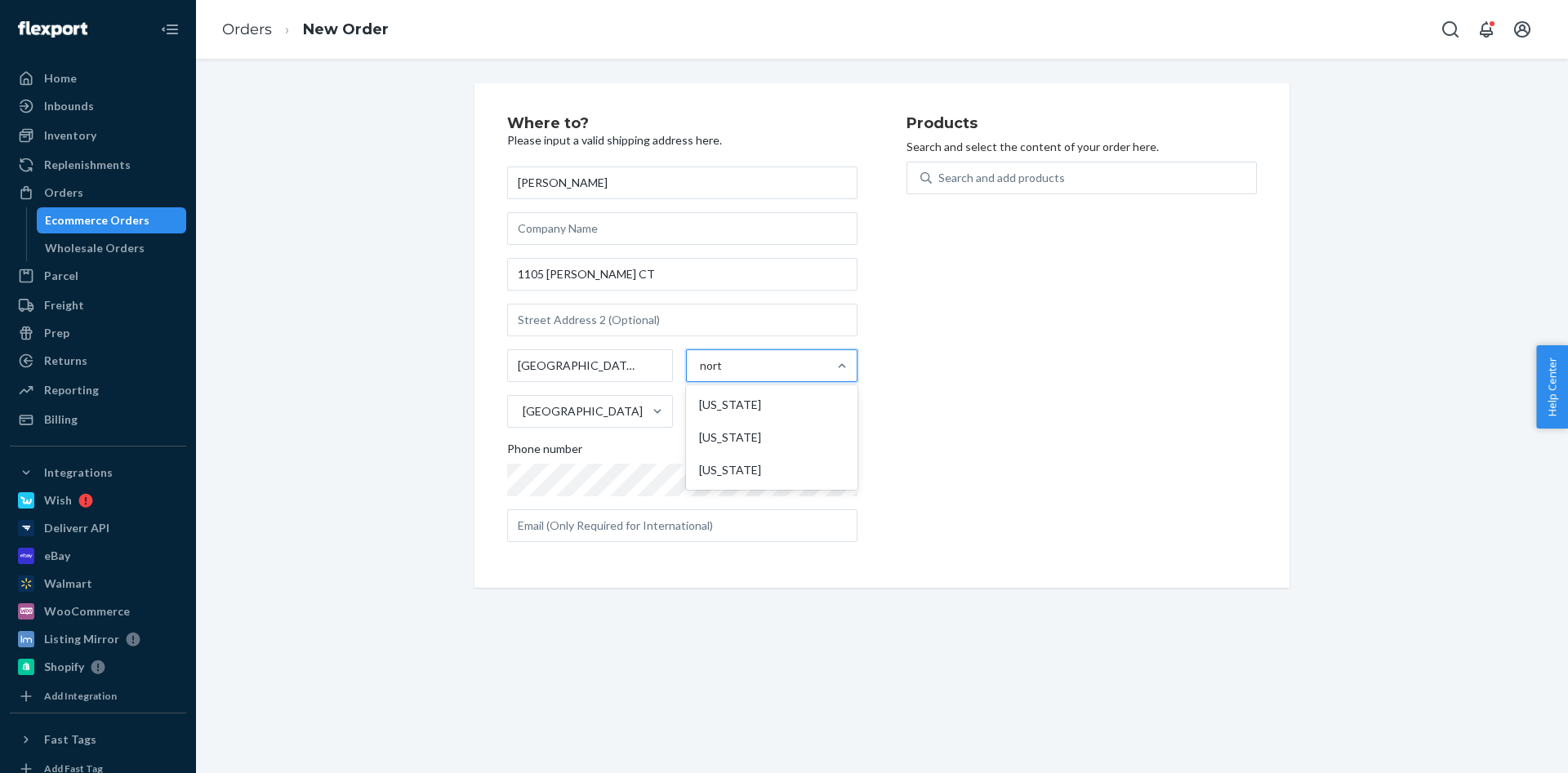 type on "north" 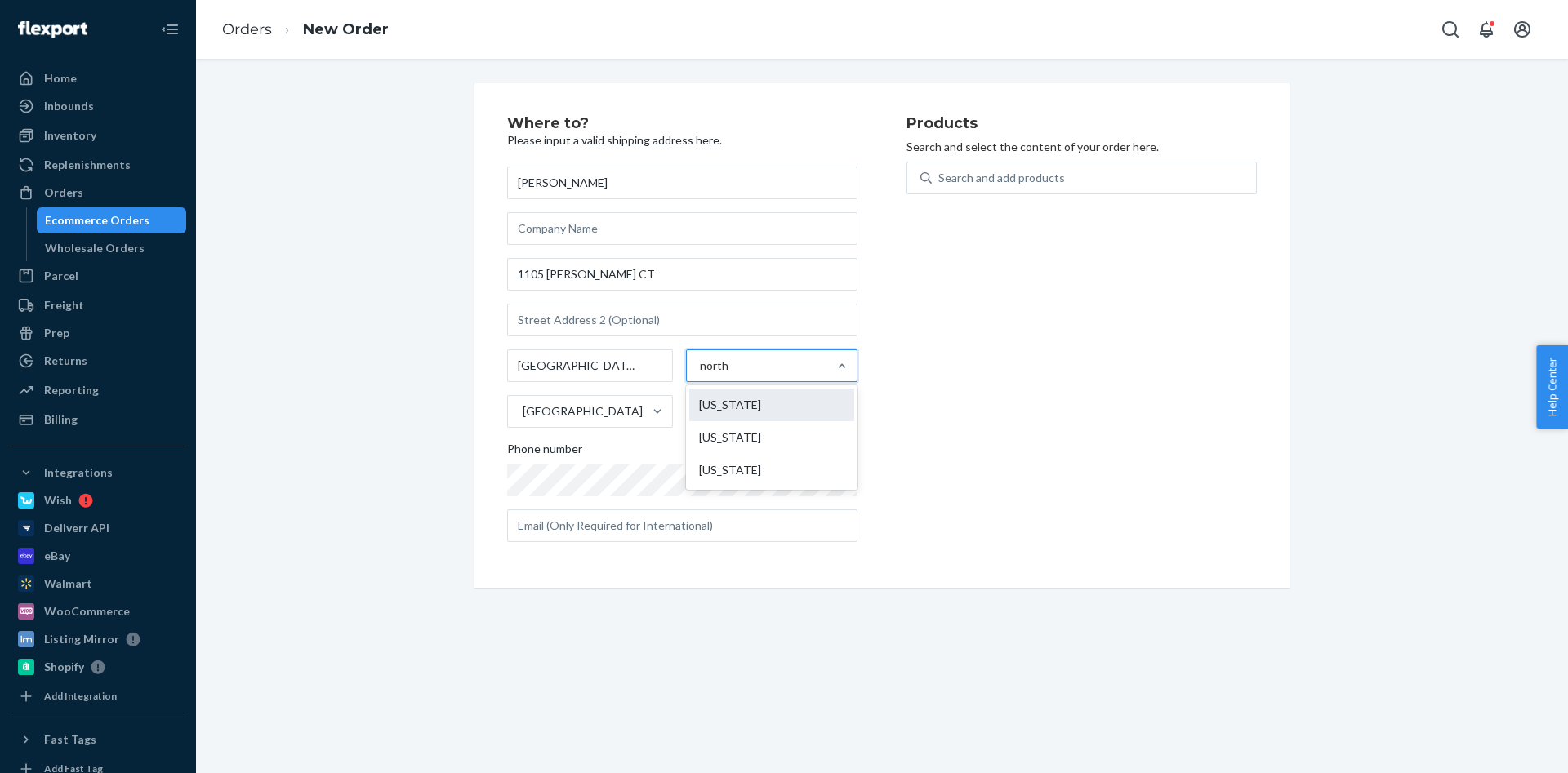 click on "[US_STATE]" at bounding box center [772, 405] 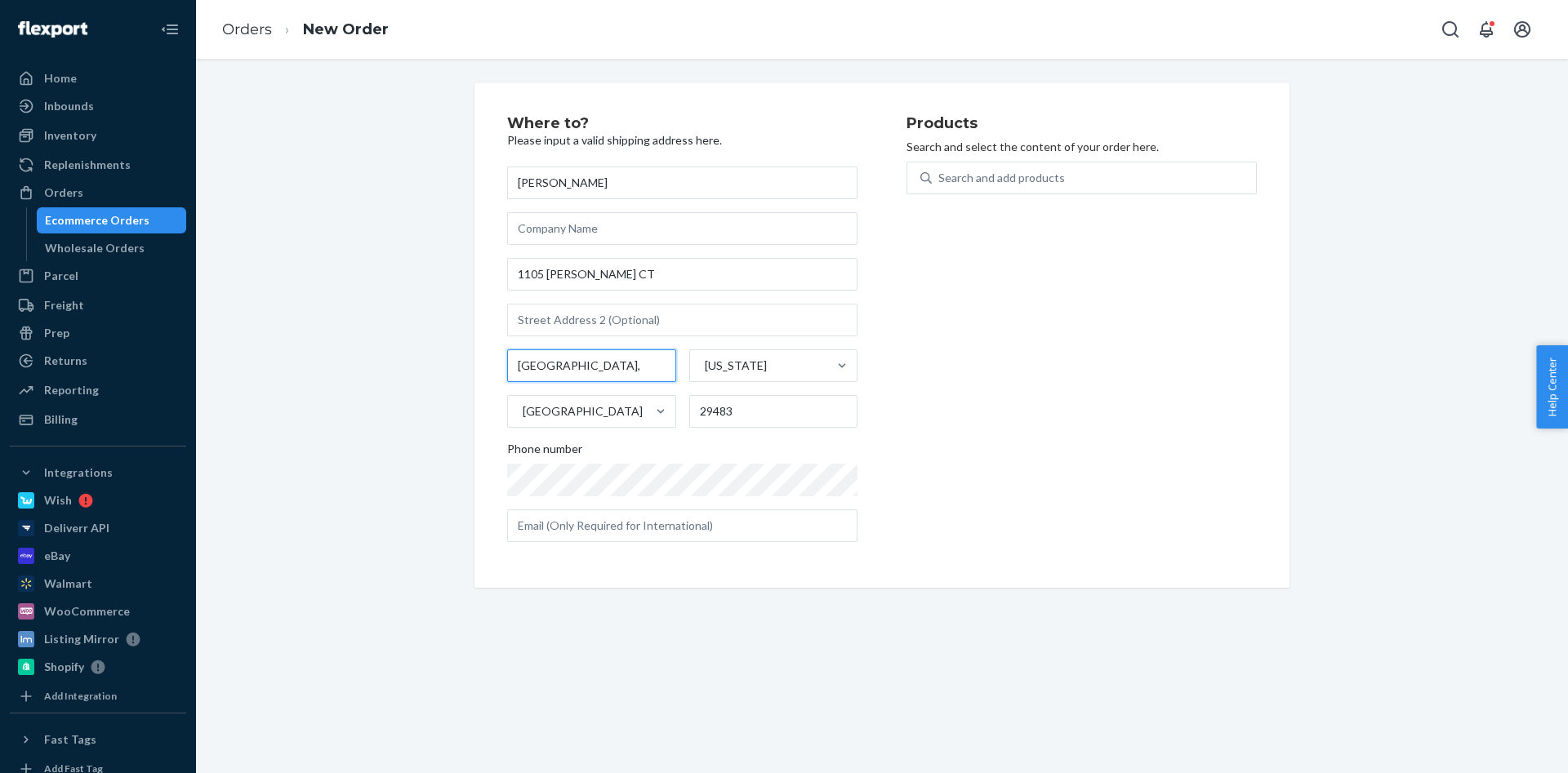 click on "[GEOGRAPHIC_DATA]," at bounding box center [591, 366] 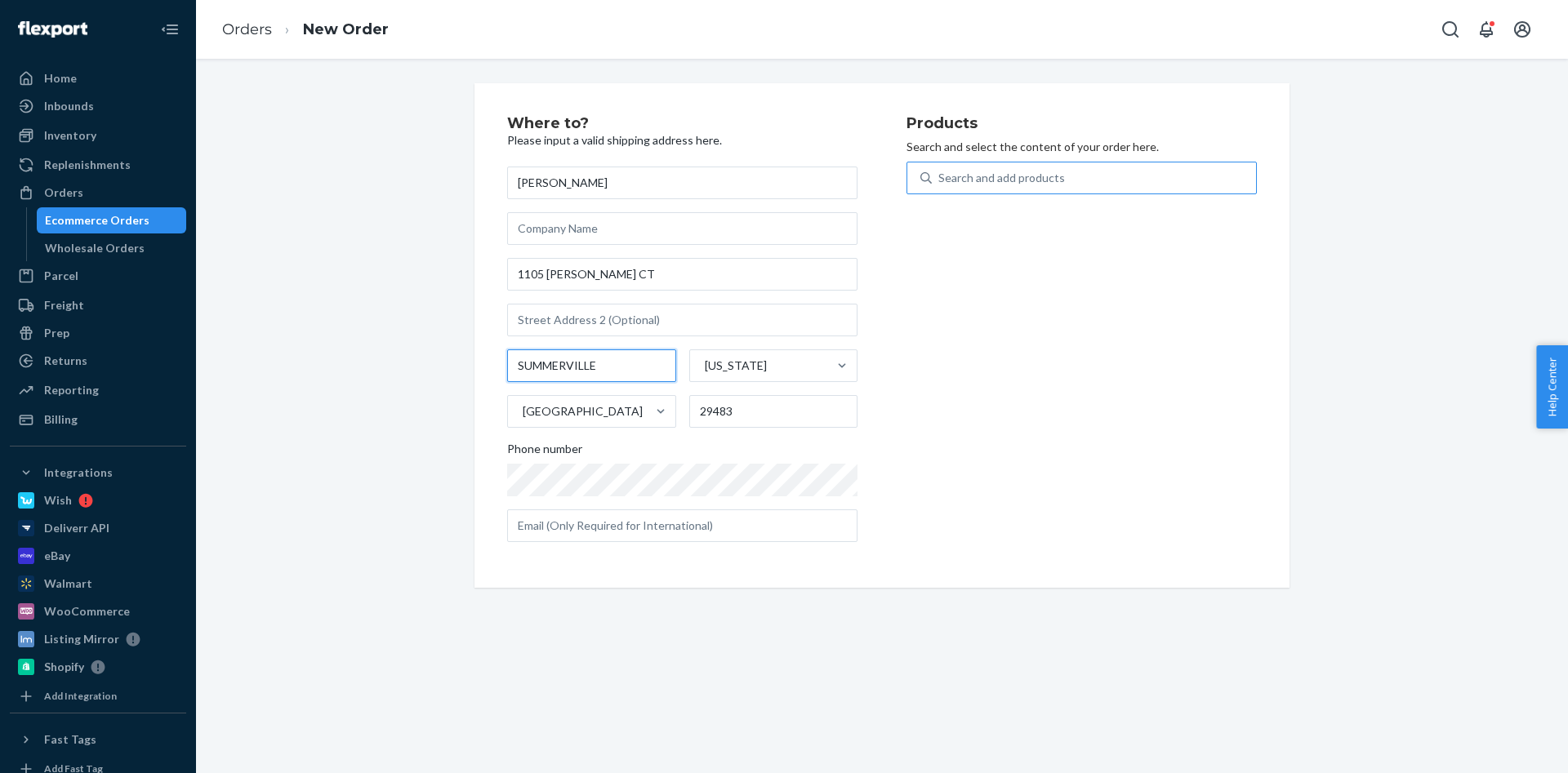 type on "SUMMERVILLE" 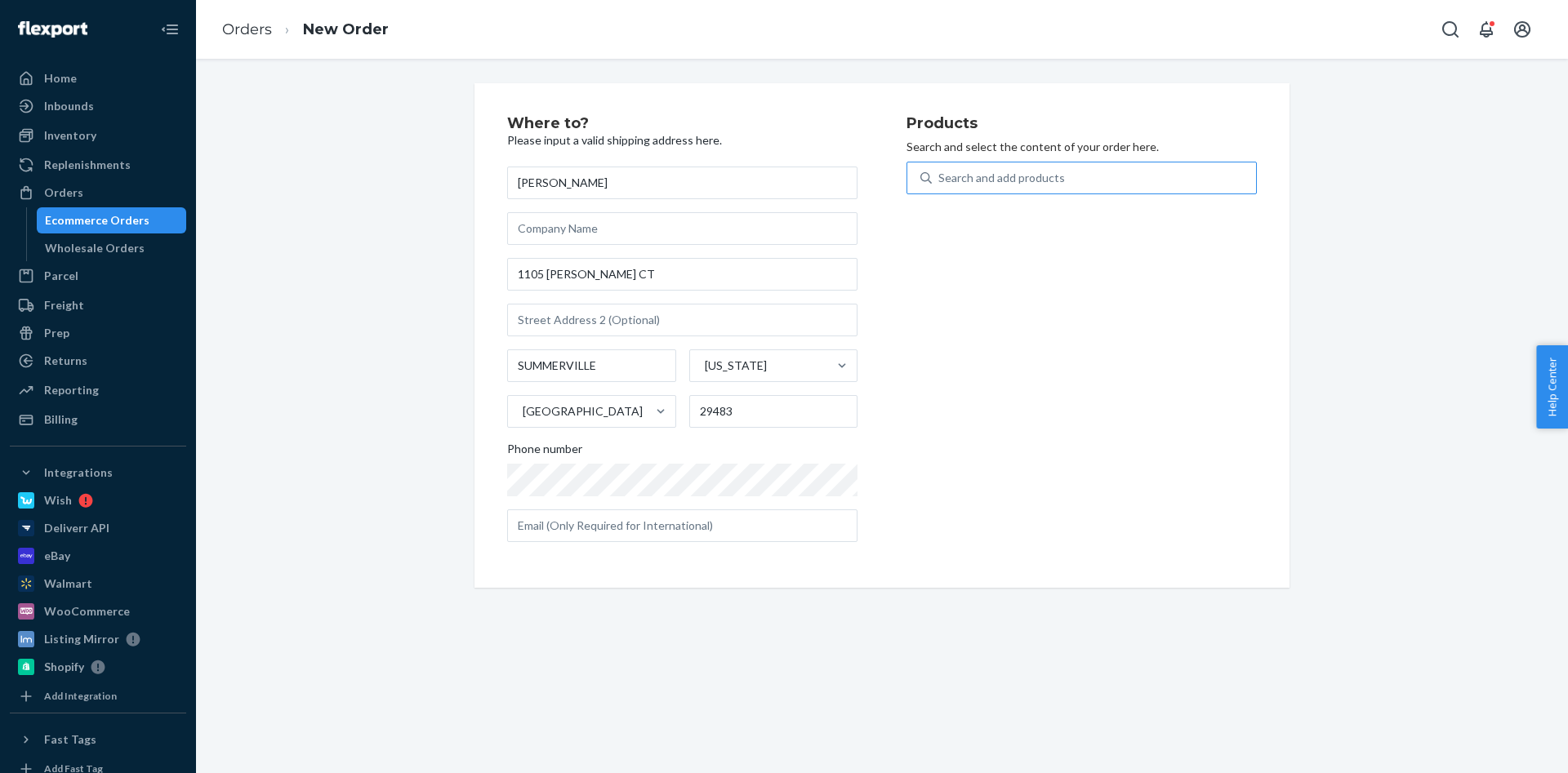 click on "Search and add products" at bounding box center (1001, 178) 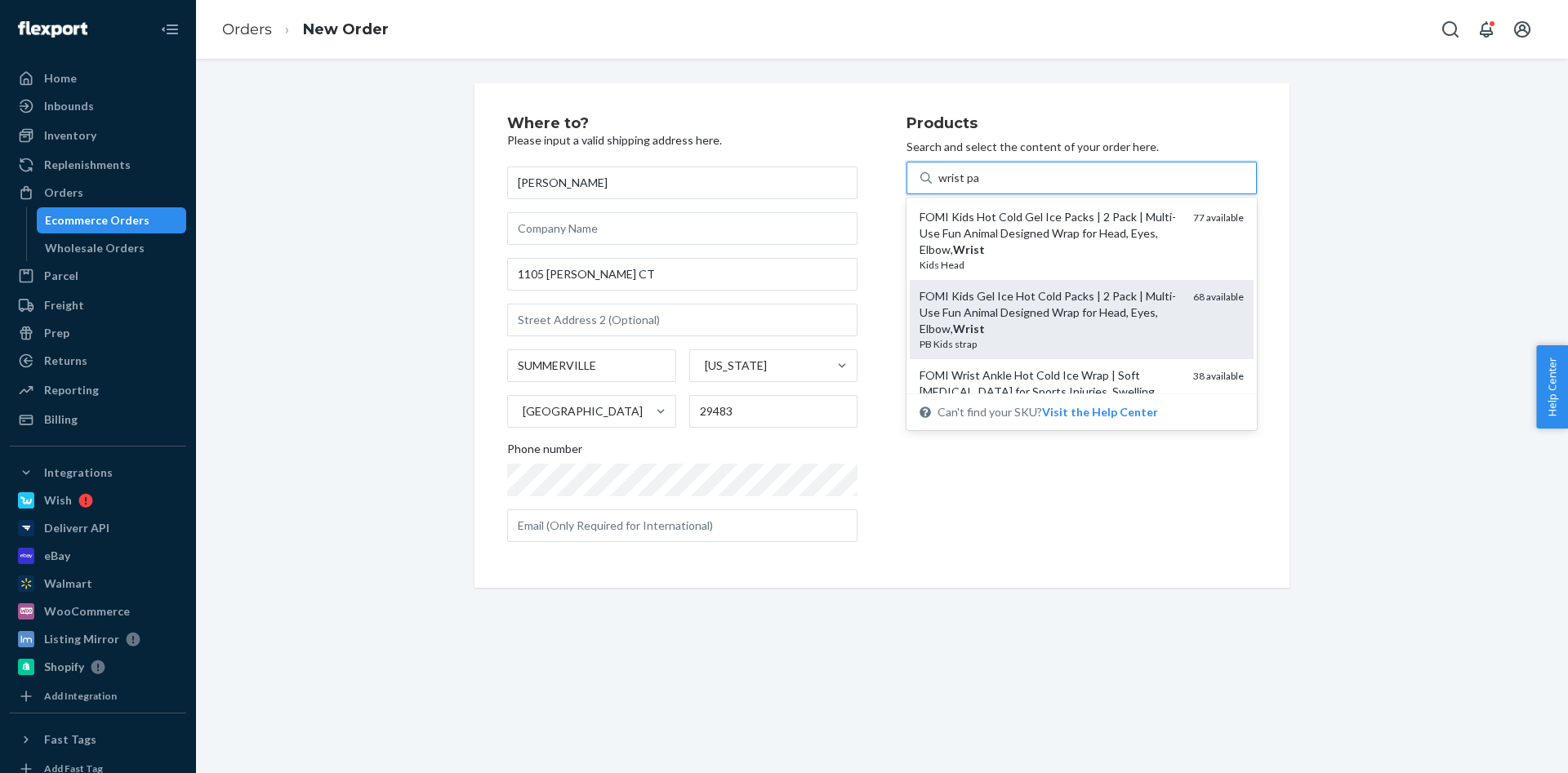 type on "wrist pac" 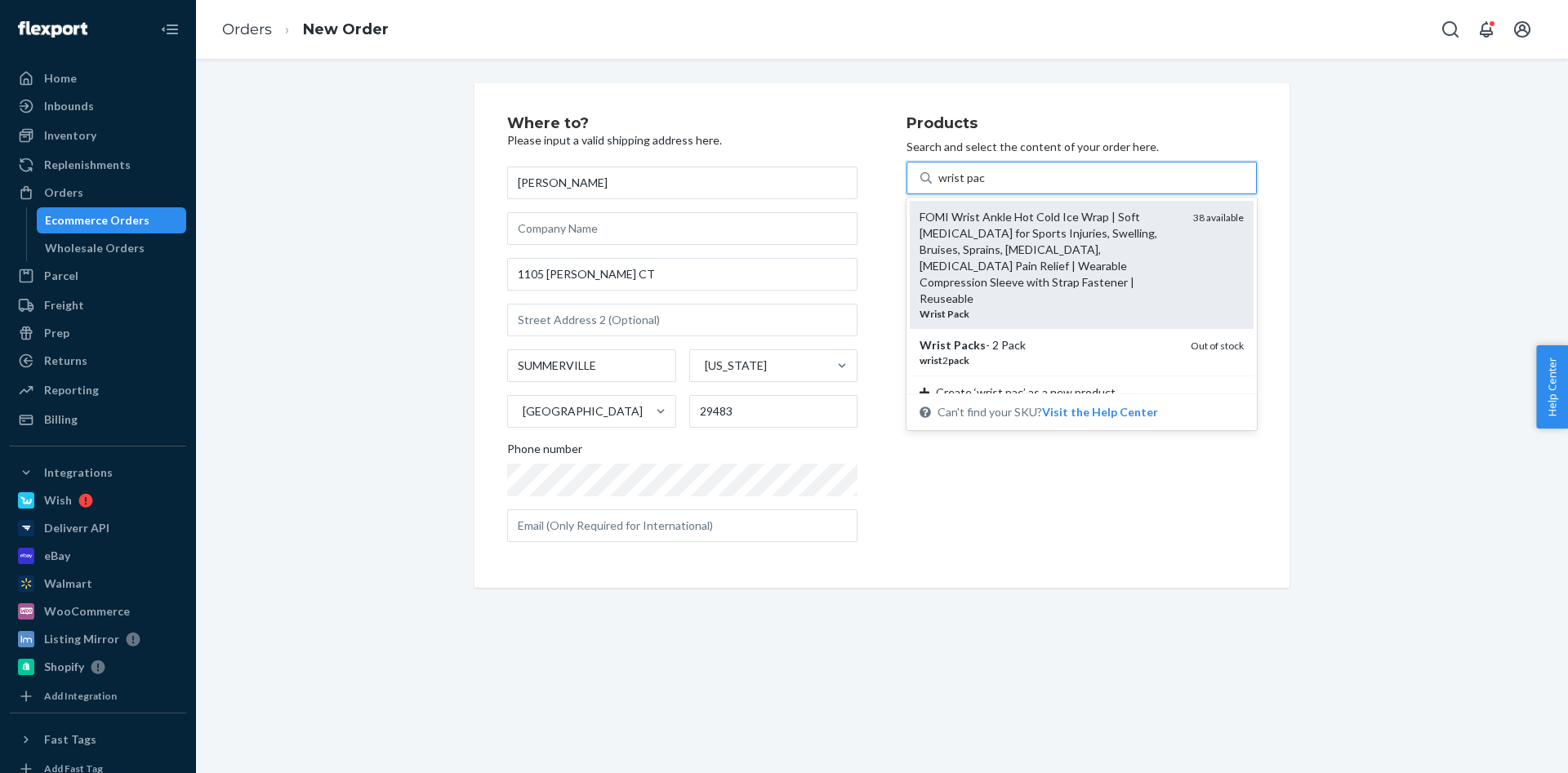 click on "FOMI Wrist Ankle Hot Cold Ice Wrap | Soft [MEDICAL_DATA] for Sports Injuries, Swelling, Bruises, Sprains, [MEDICAL_DATA], [MEDICAL_DATA] Pain Relief | Wearable Compression Sleeve with Strap Fastener | Reuseable" at bounding box center [1049, 258] 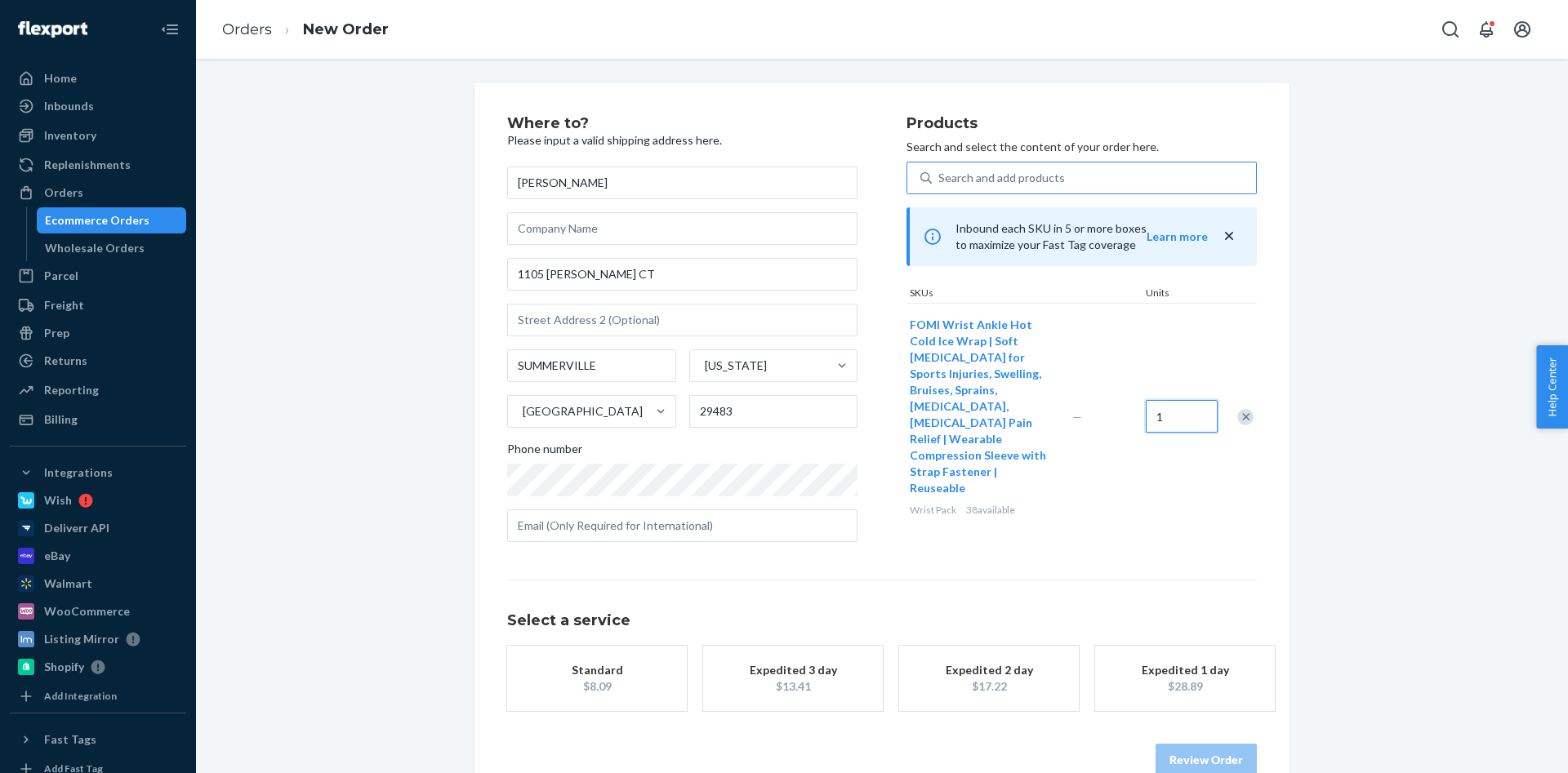 click on "1" at bounding box center (1182, 416) 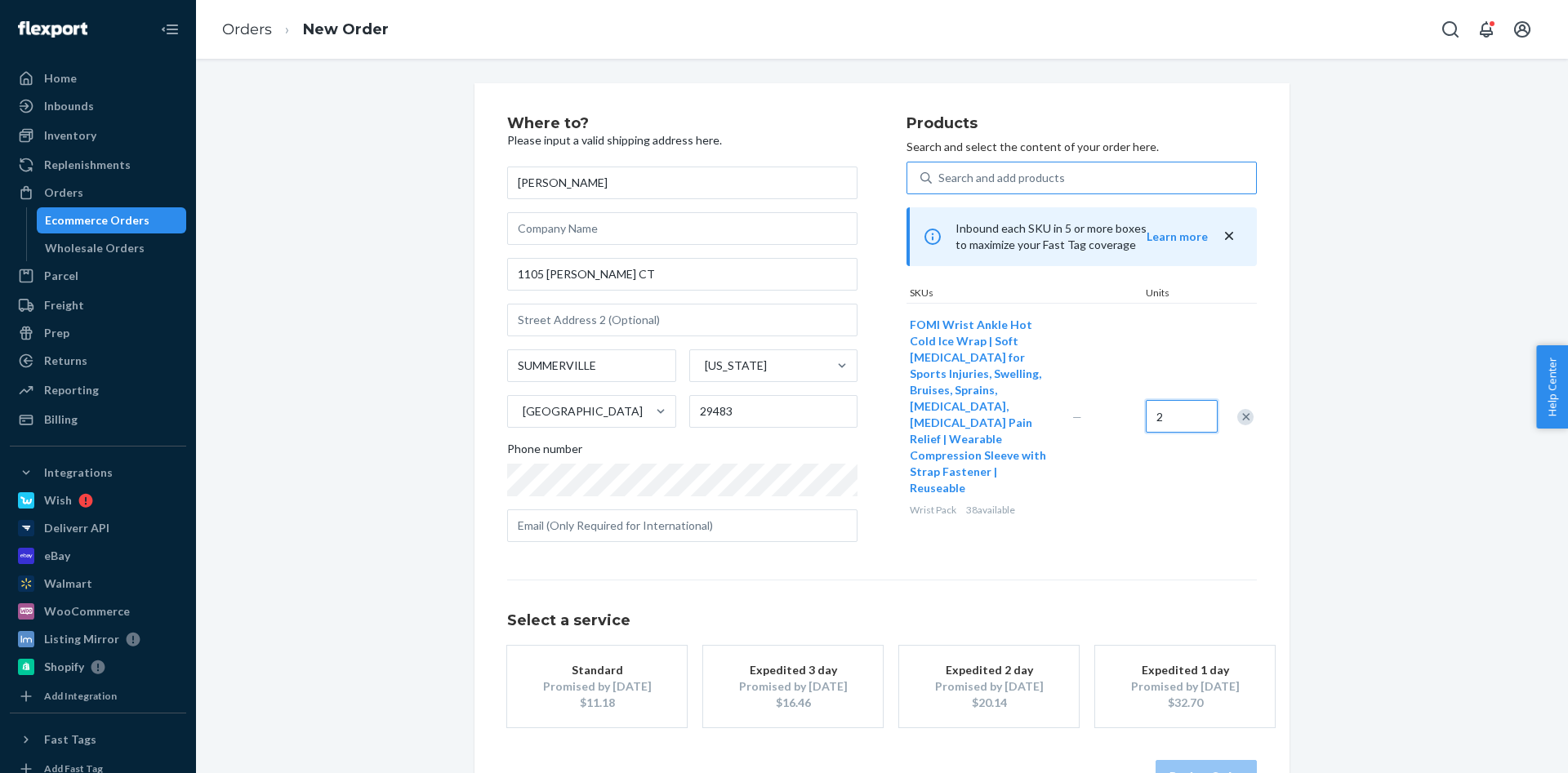 type on "2" 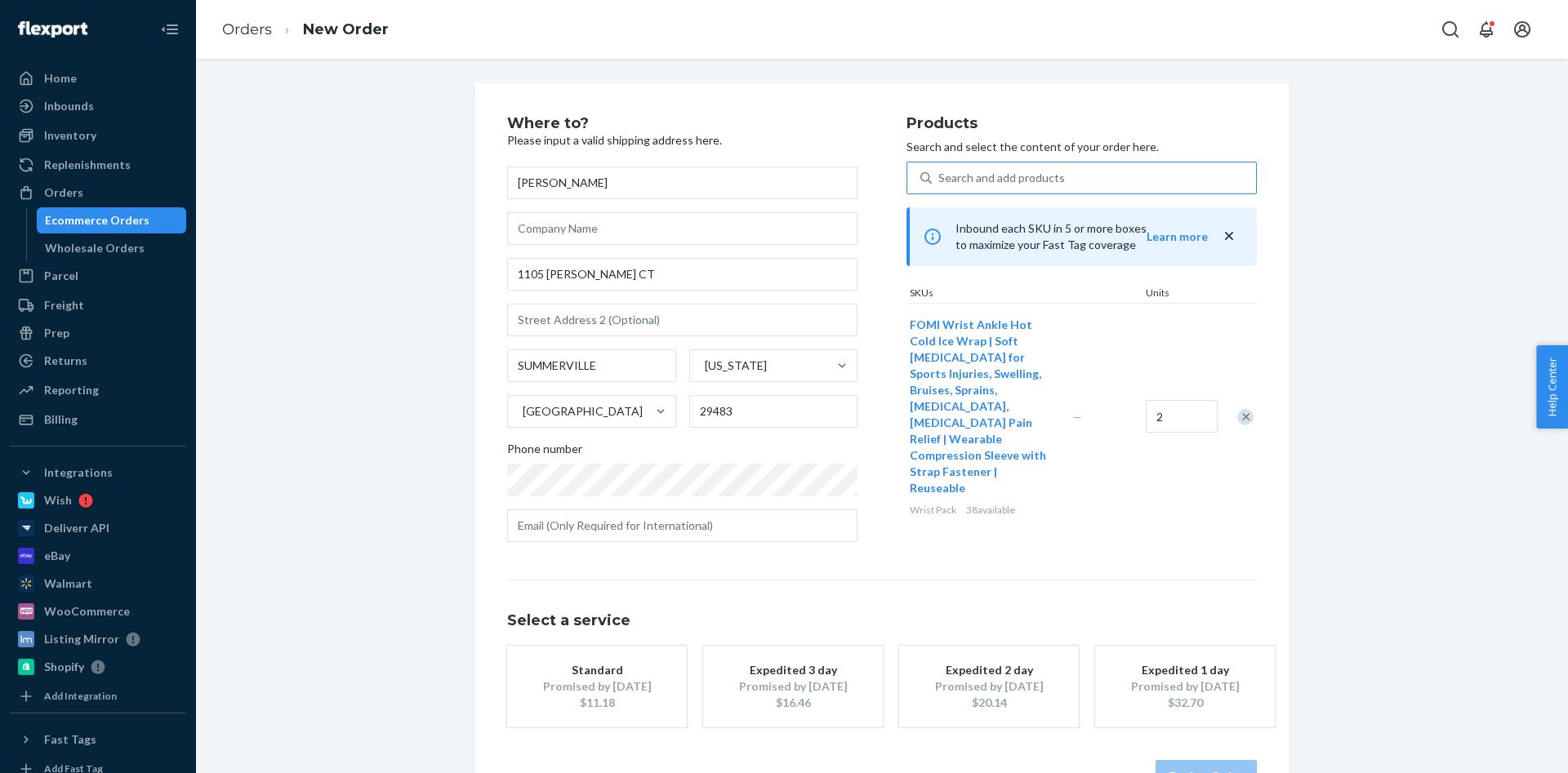 click on "Promised by [DATE]" at bounding box center [597, 686] 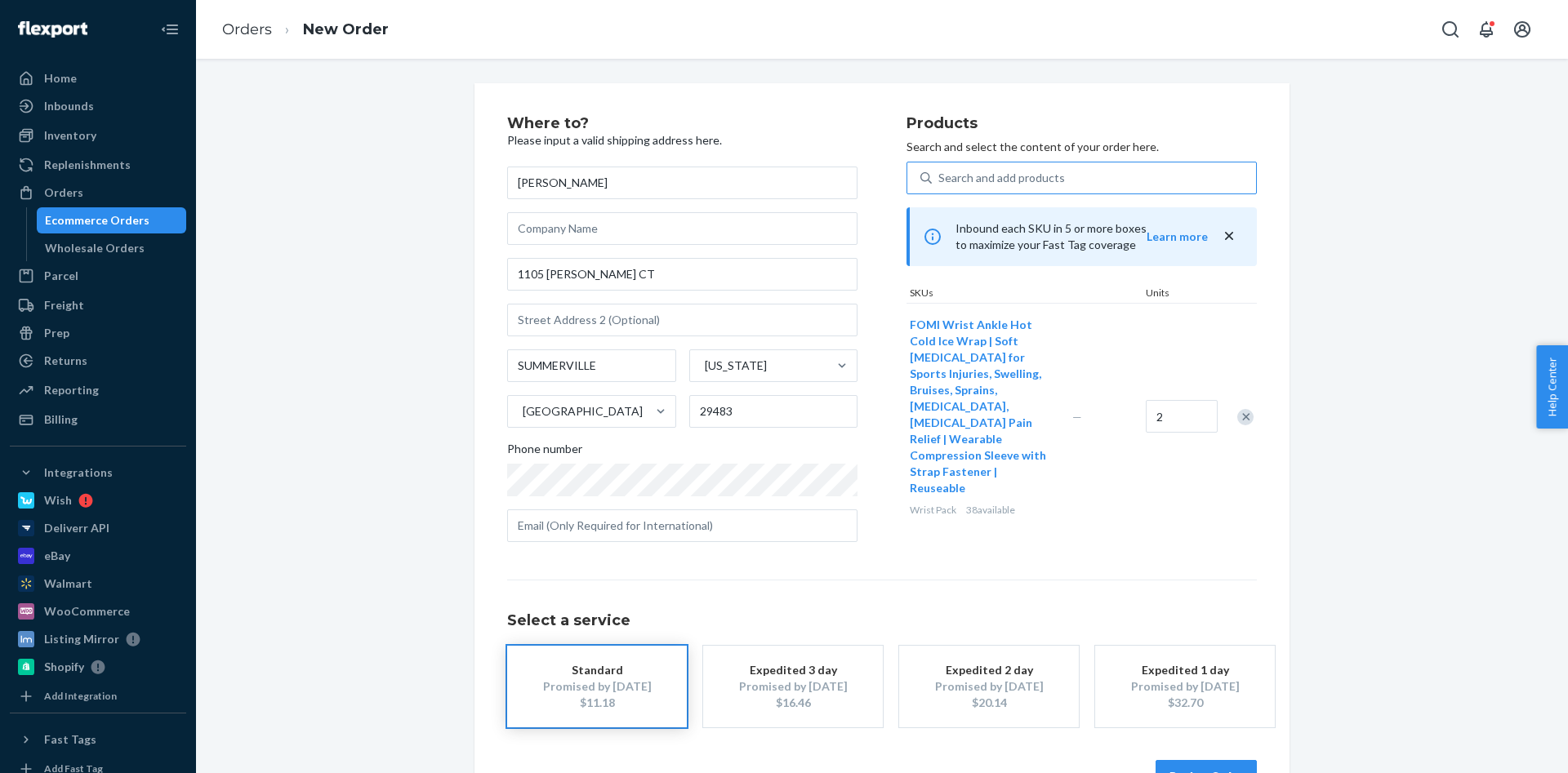 click on "Where to? Please input a valid shipping address here. [PERSON_NAME] [STREET_ADDRESS][PERSON_NAME][PERSON_NAME][US_STATE] Phone number Products Search and select the content of your order here. Search and add products Inbound each SKU in 5 or more boxes to maximize your Fast Tag coverage Learn more SKUs Units FOMI Wrist Ankle Hot Cold Ice Wrap | Soft [MEDICAL_DATA] for Sports Injuries, Swelling, Bruises, Sprains, [MEDICAL_DATA], [MEDICAL_DATA] Pain Relief | Wearable Compression Sleeve with Strap Fastener | Reuseable Wrist Pack 38  available — 2 Select a service Standard Promised by [DATE] $11.18 Expedited 3 day Promised by [DATE] $16.46 Expedited 2 day Promised by [DATE] $20.14 Expedited 1 day Promised by [DATE] $32.70 Review Order" at bounding box center (882, 454) 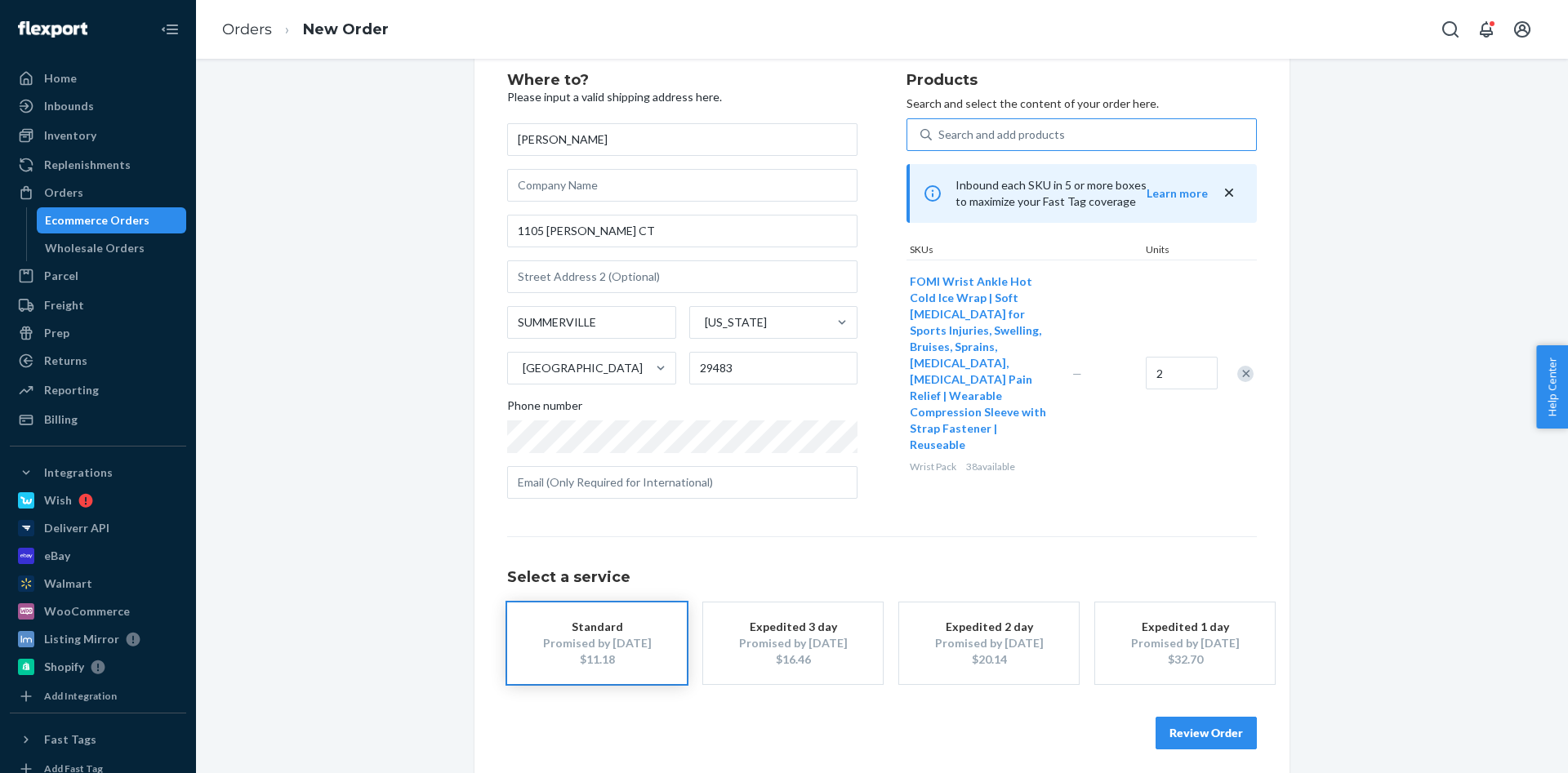 scroll, scrollTop: 52, scrollLeft: 0, axis: vertical 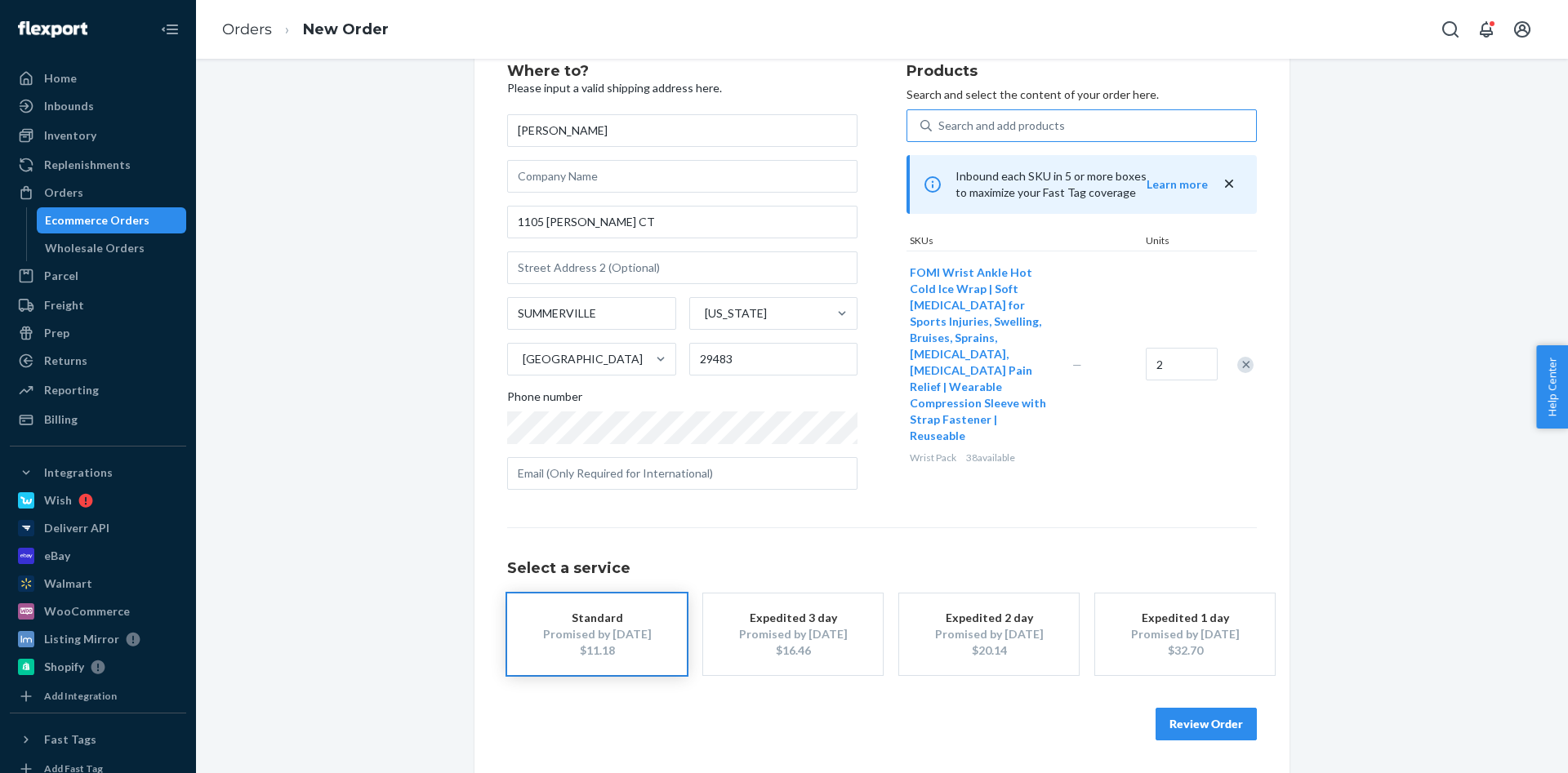 click on "Review Order" at bounding box center (1206, 724) 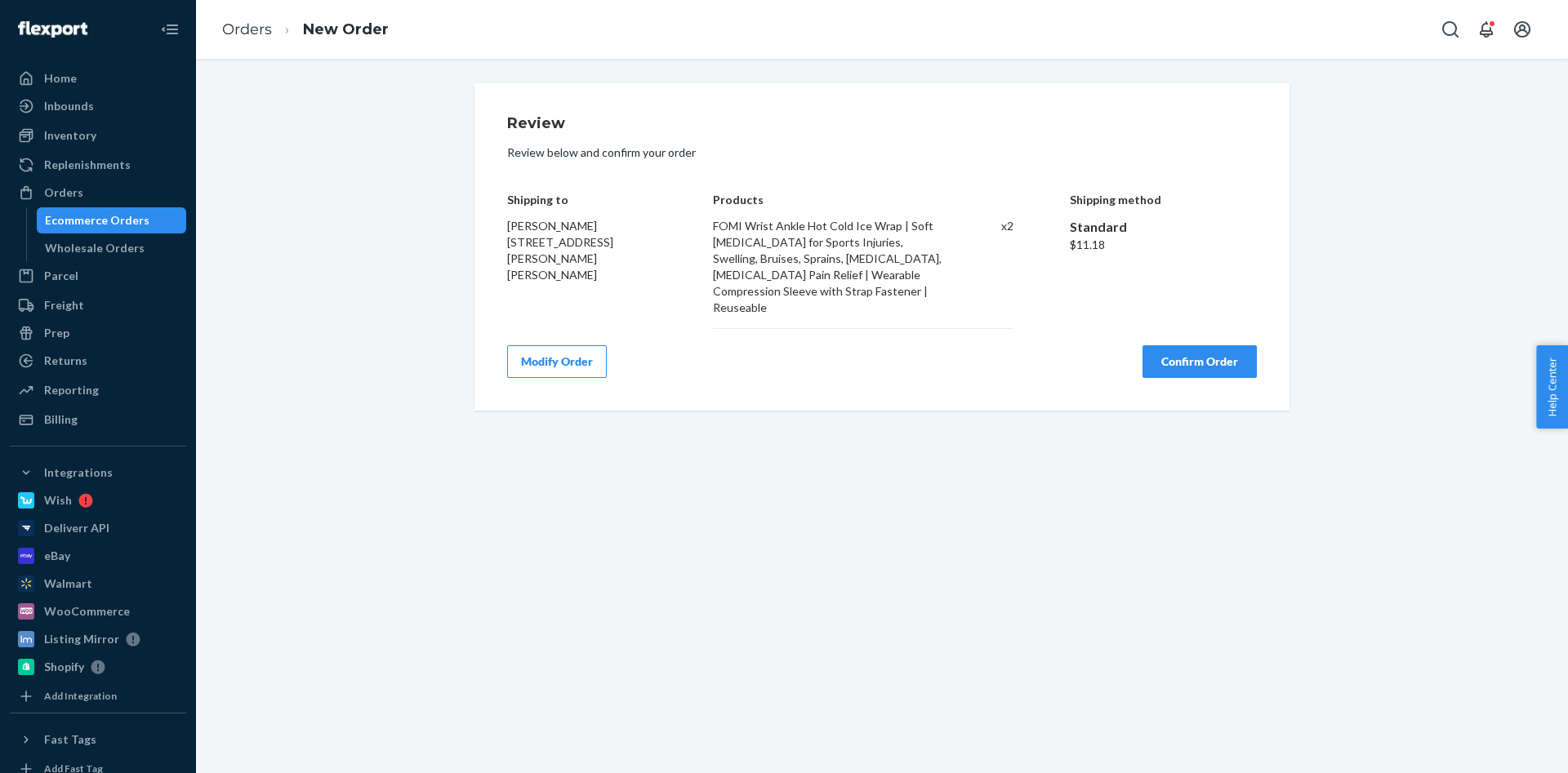 scroll, scrollTop: 0, scrollLeft: 0, axis: both 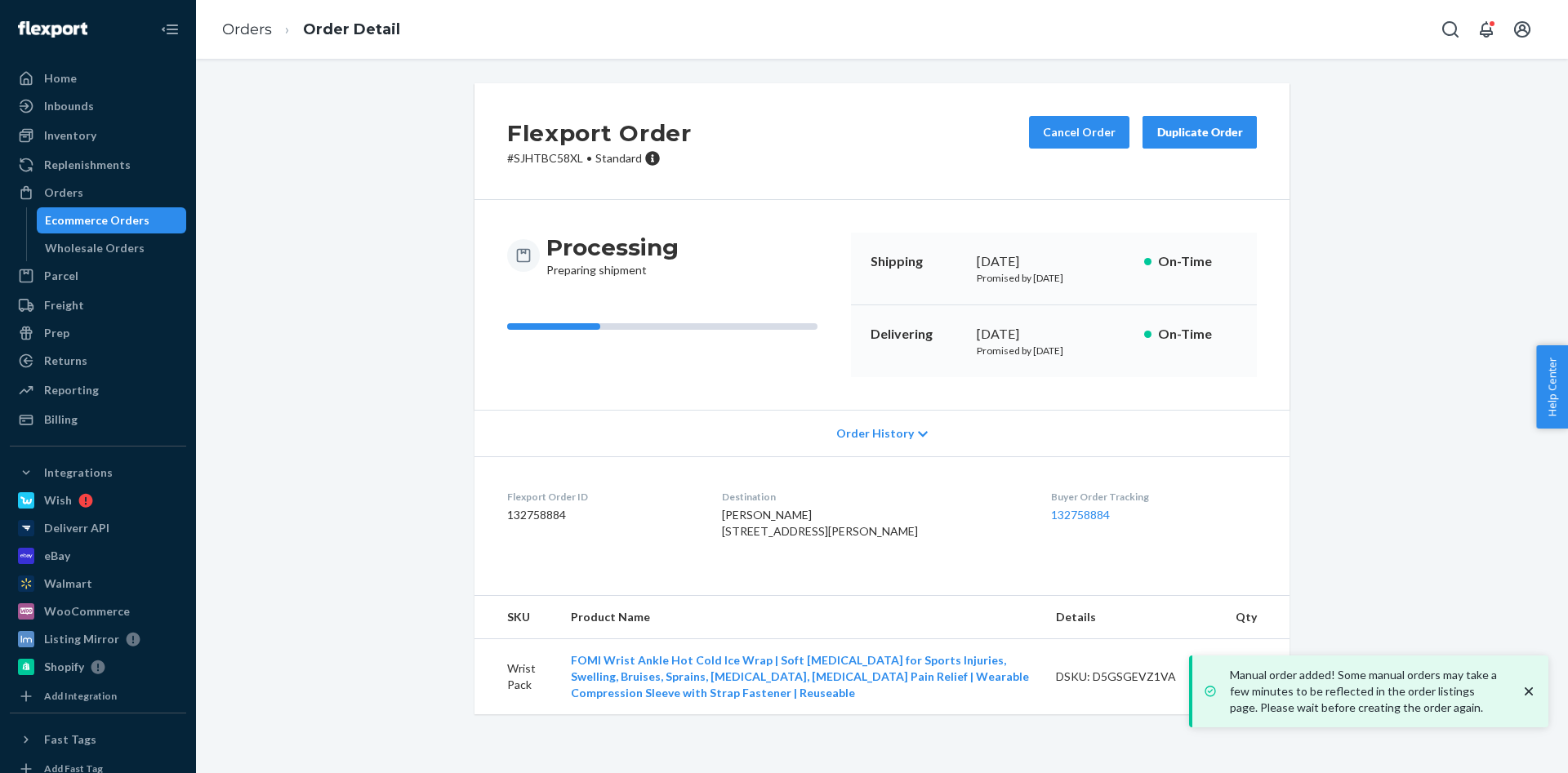click on "Duplicate Order" at bounding box center [1200, 132] 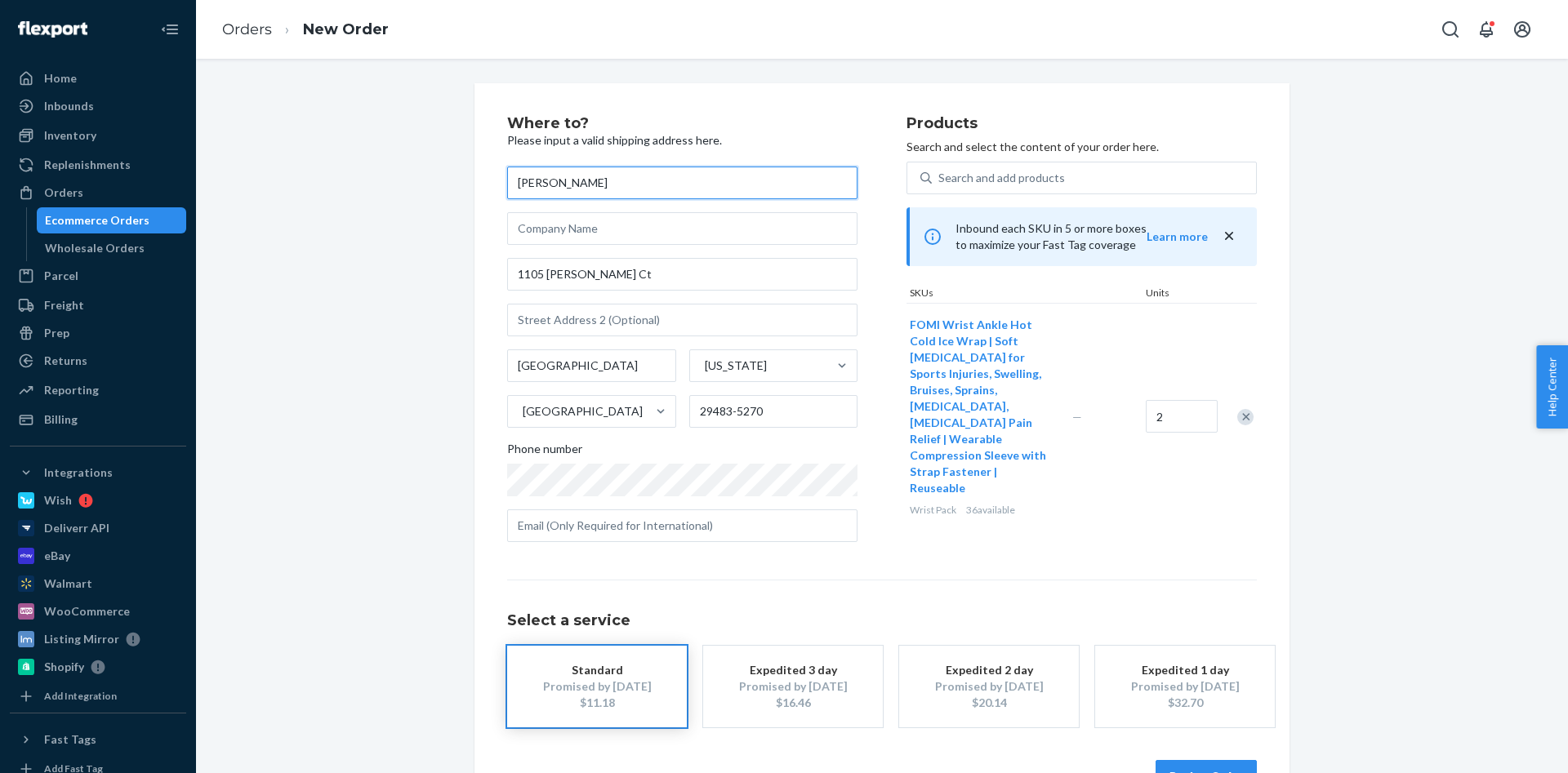 click on "[PERSON_NAME]" at bounding box center (682, 183) 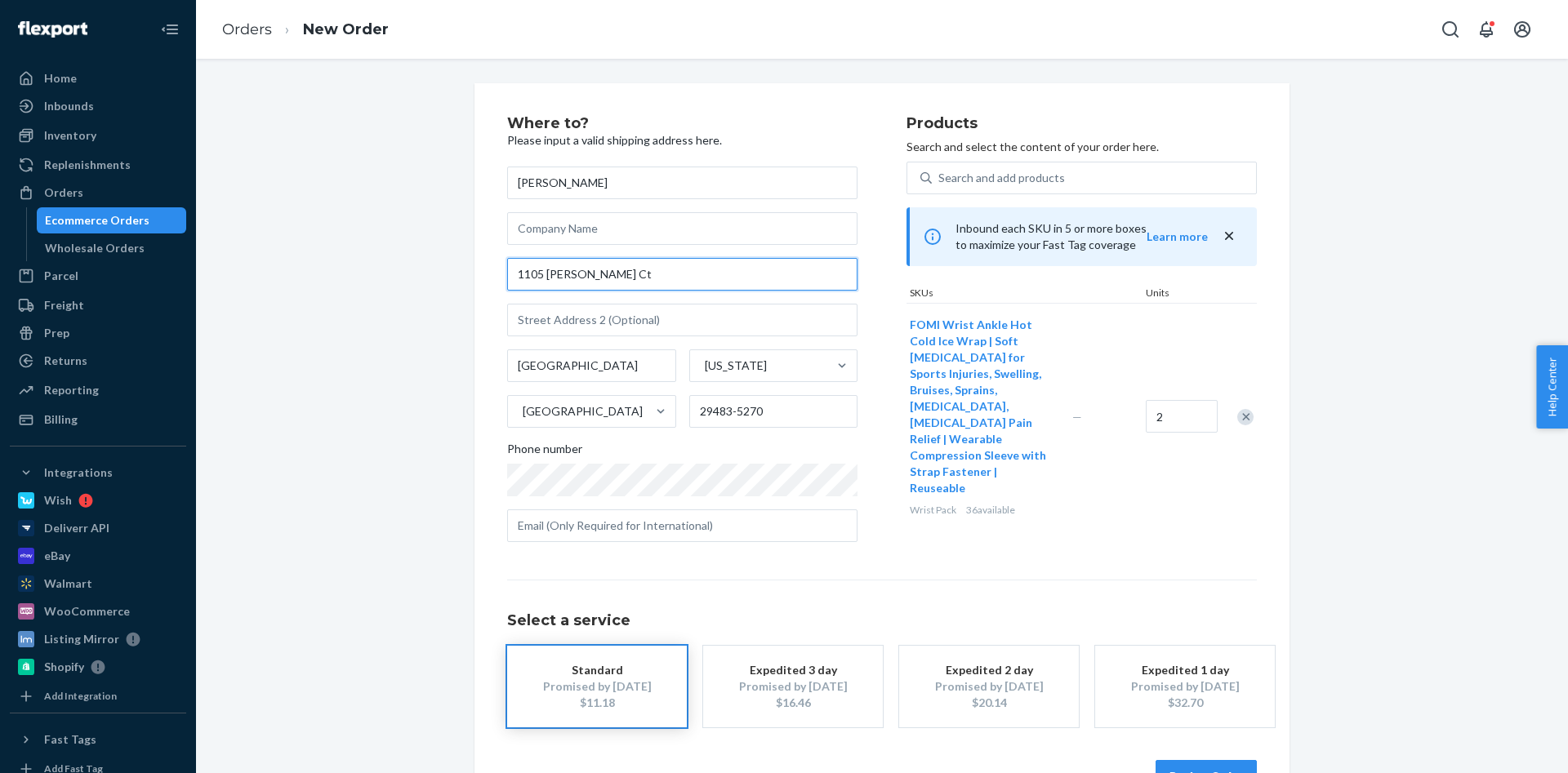 click on "1105 [PERSON_NAME] Ct" at bounding box center (682, 274) 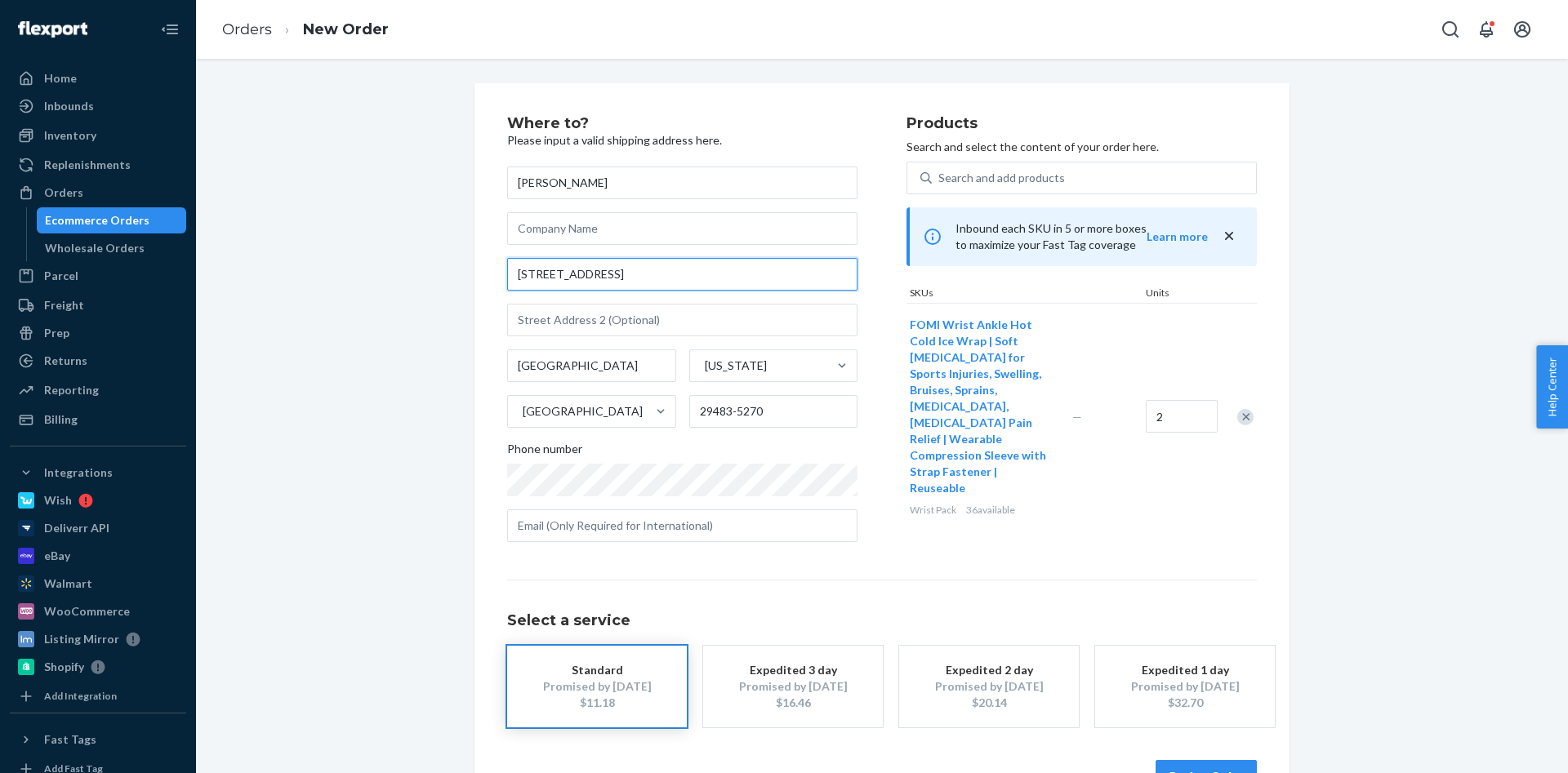 click on "[STREET_ADDRESS]" at bounding box center (682, 274) 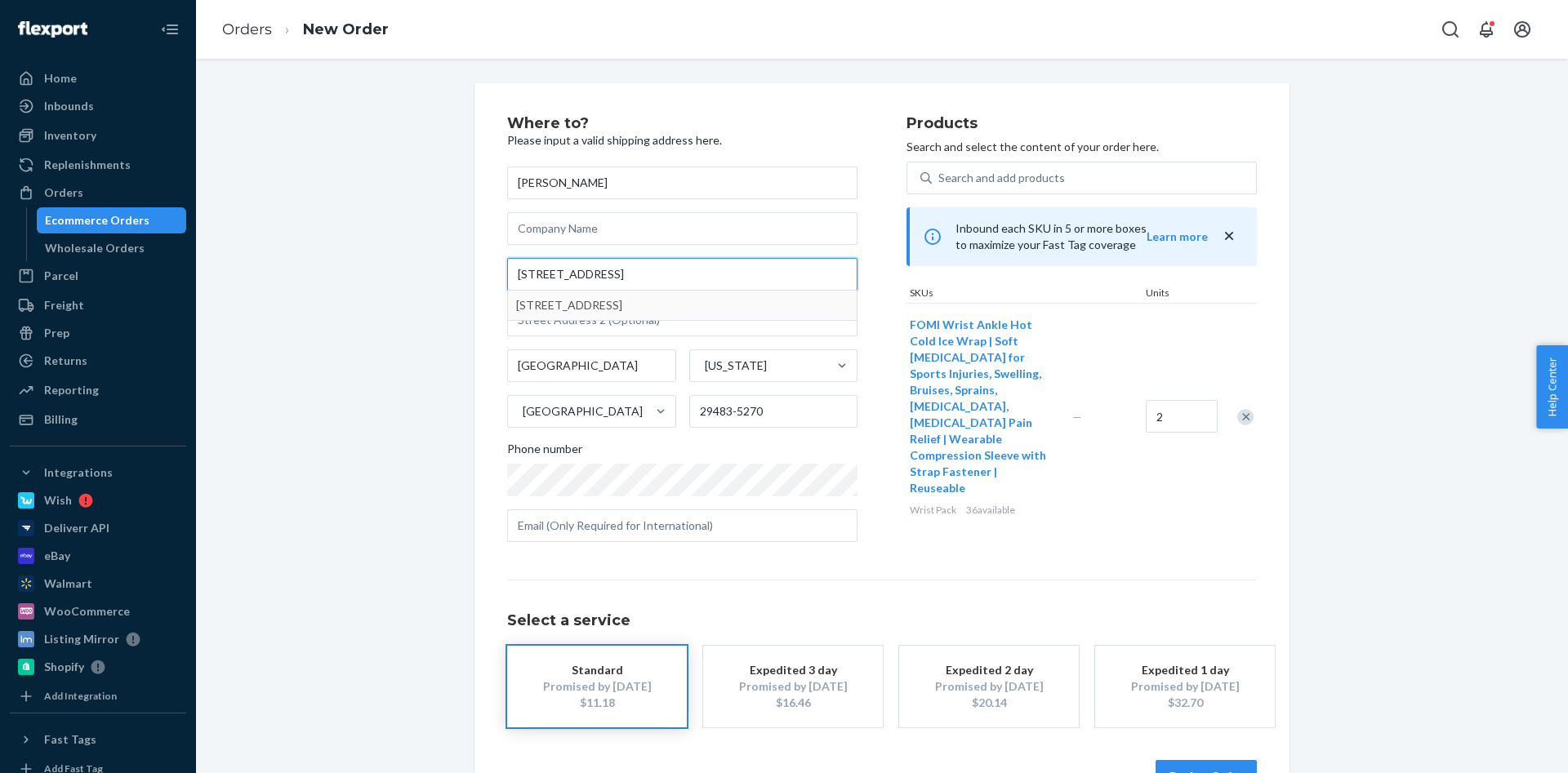 click on "[STREET_ADDRESS]" at bounding box center [682, 274] 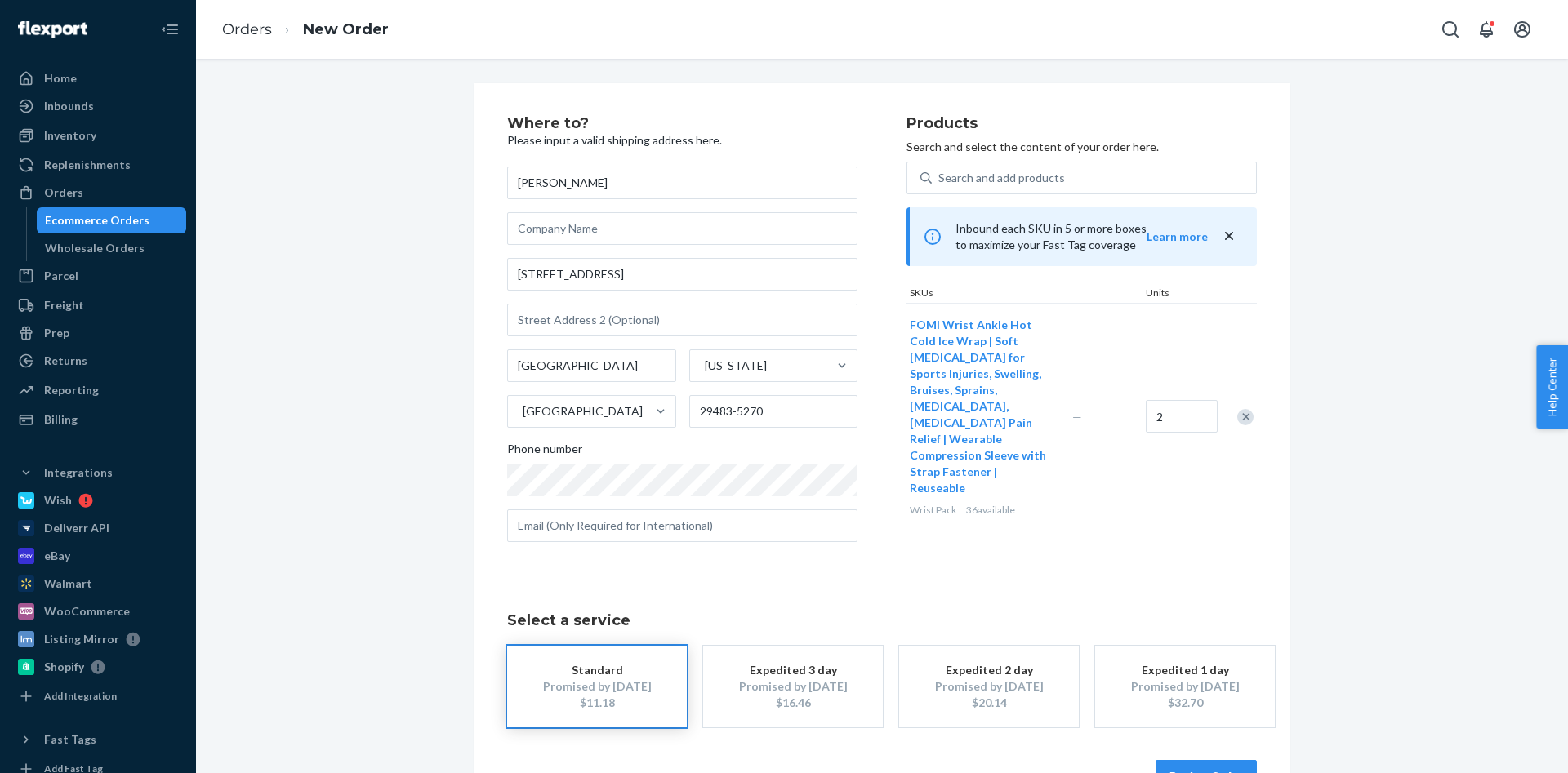 click on "Where to? Please input a valid shipping address here. [PERSON_NAME] [STREET_ADDRESS][US_STATE][PHONE_NUMBER] Phone number Products Search and select the content of your order here. Search and add products Inbound each SKU in 5 or more boxes to maximize your Fast Tag coverage Learn more SKUs Units FOMI Wrist Ankle Hot Cold Ice Wrap | Soft [MEDICAL_DATA] for Sports Injuries, Swelling, Bruises, Sprains, [MEDICAL_DATA], [MEDICAL_DATA] Pain Relief | Wearable Compression Sleeve with Strap Fastener | Reuseable Wrist Pack 36  available — 2 Select a service Standard Promised by [DATE] $11.18 Expedited 3 day Promised by [DATE] $16.46 Expedited 2 day Promised by [DATE] $20.14 Expedited 1 day Promised by [DATE] $32.70 Review Order" at bounding box center [882, 454] 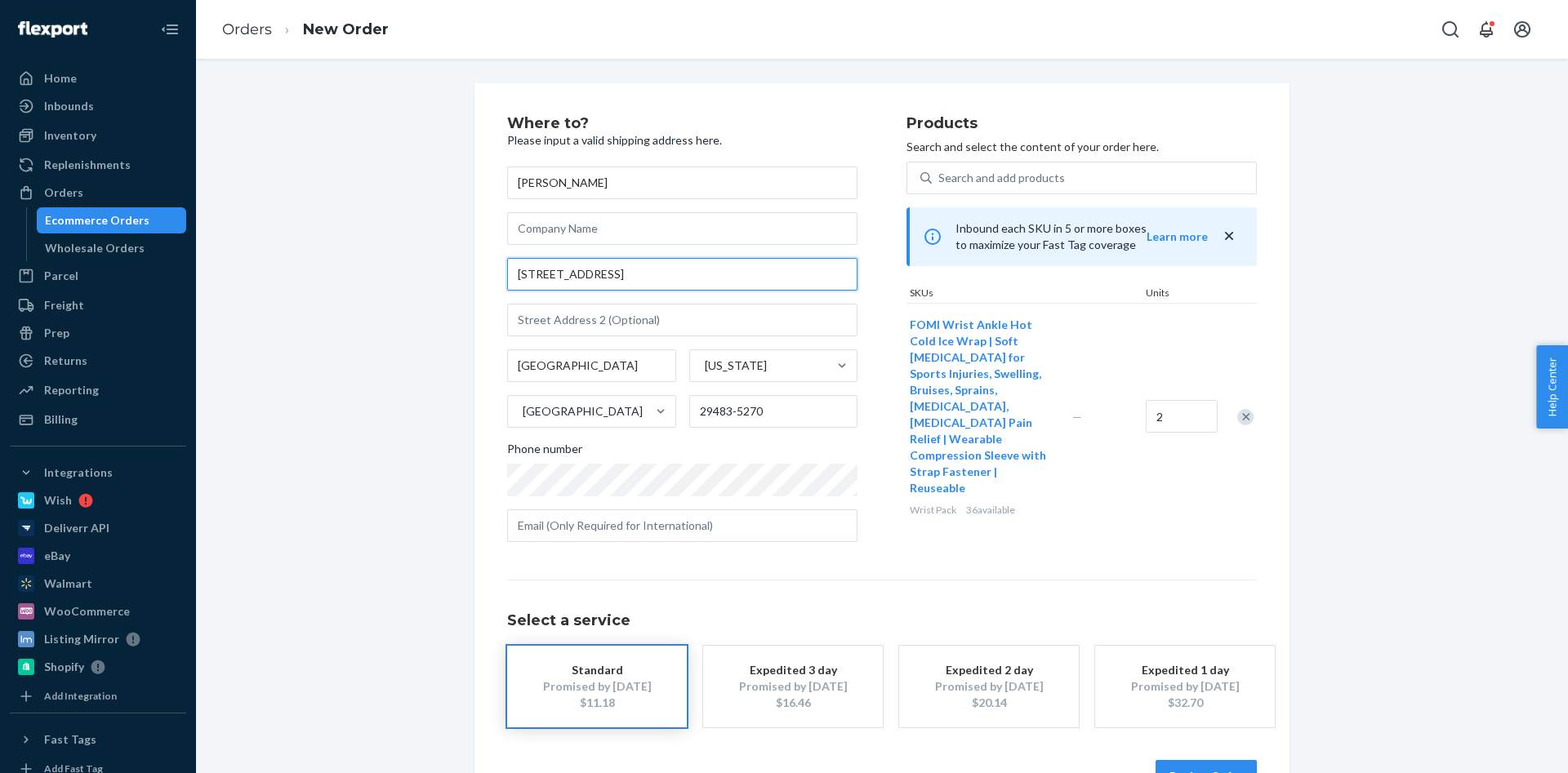 click on "[STREET_ADDRESS]" at bounding box center [682, 274] 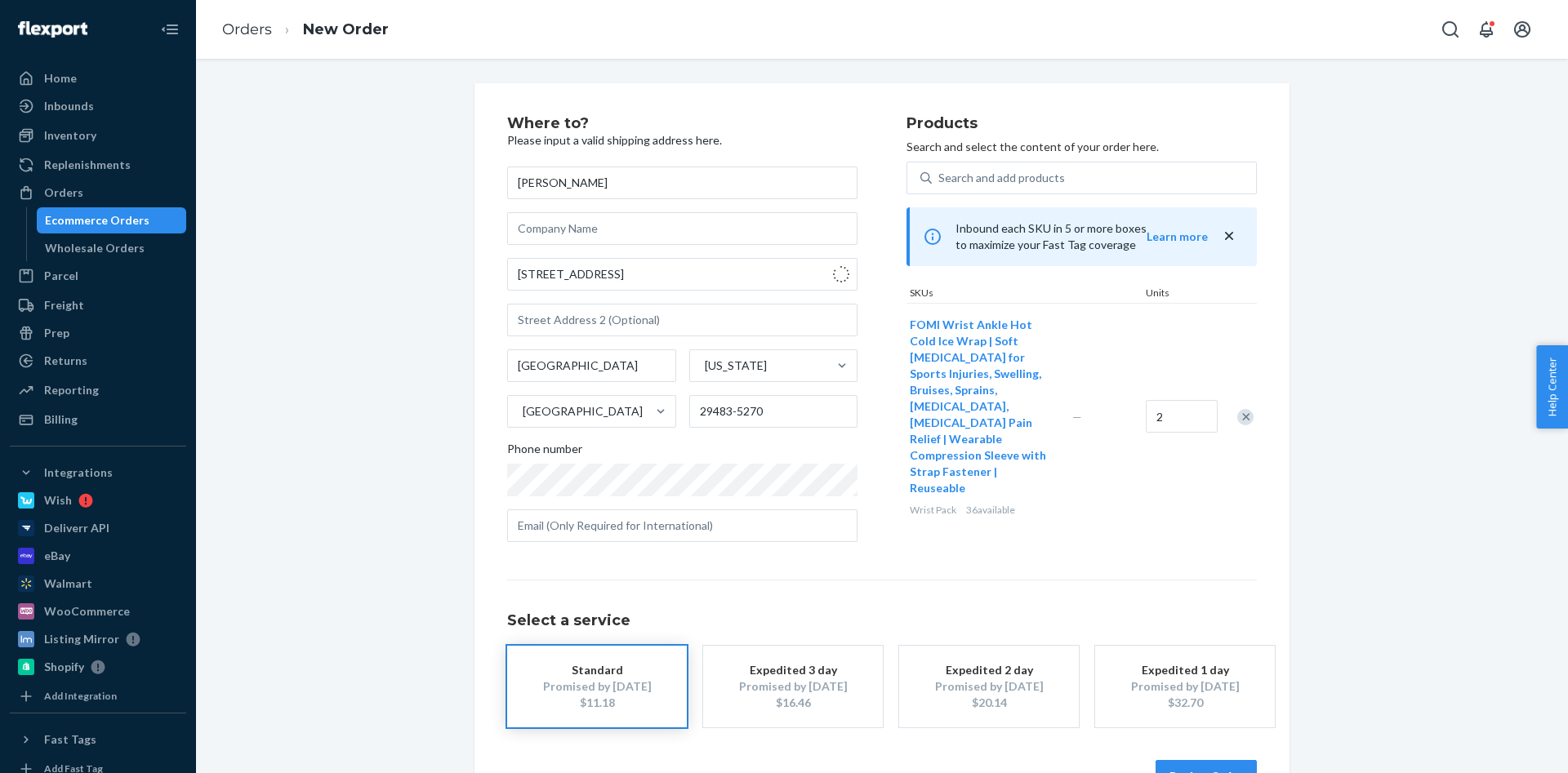 type on "3 Karena Dr" 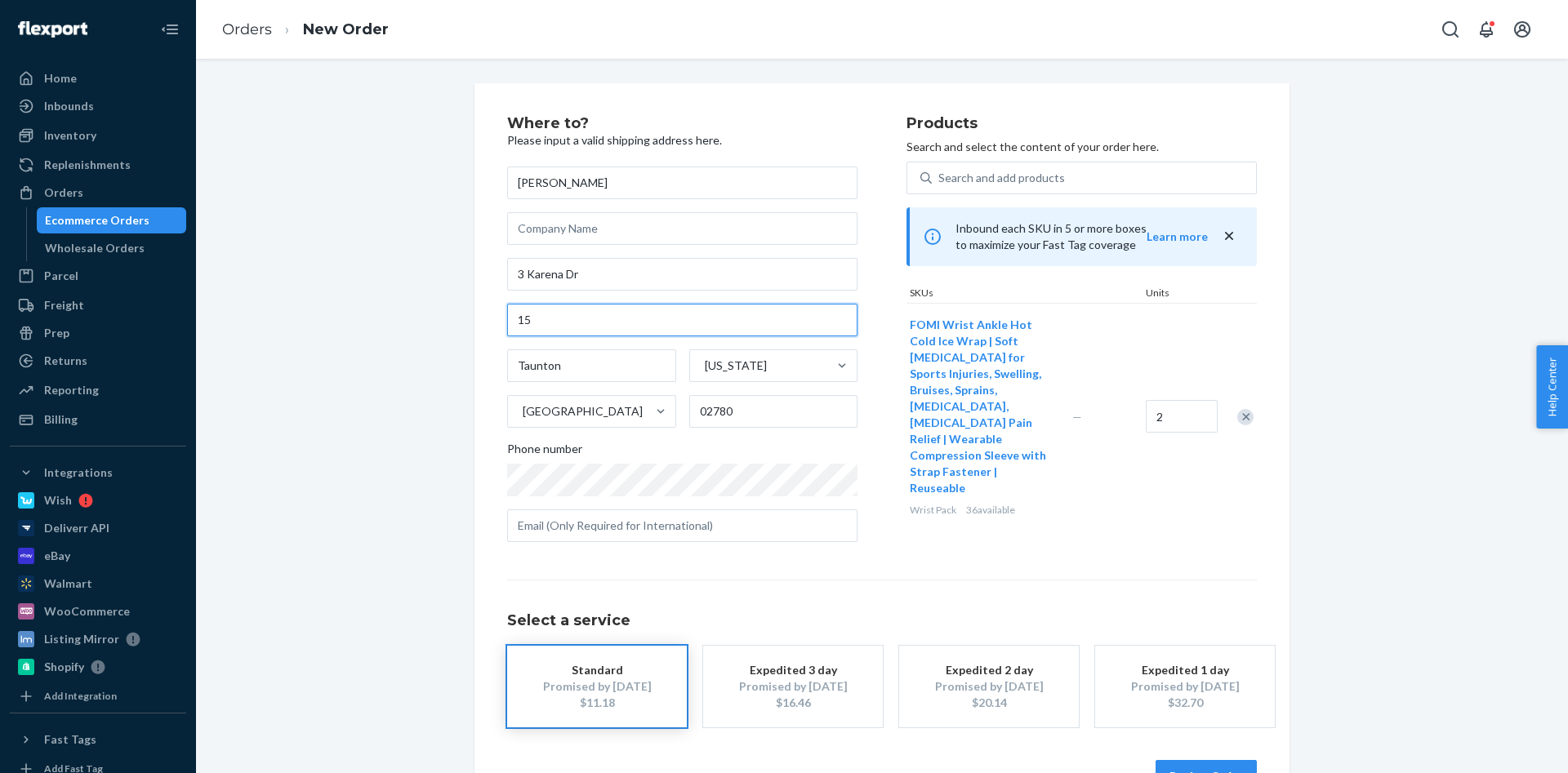 click on "15" at bounding box center (682, 320) 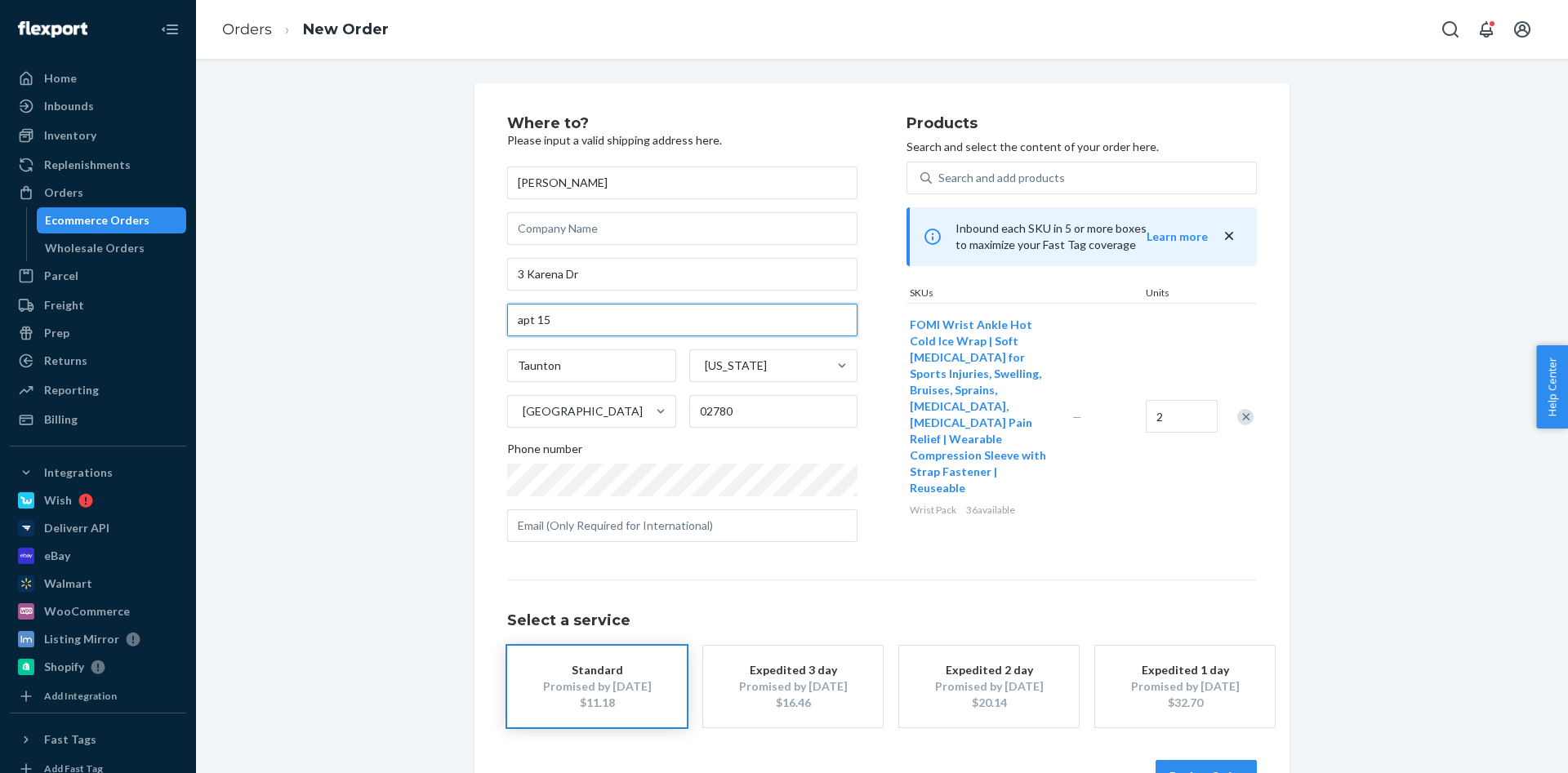 type on "apt 15" 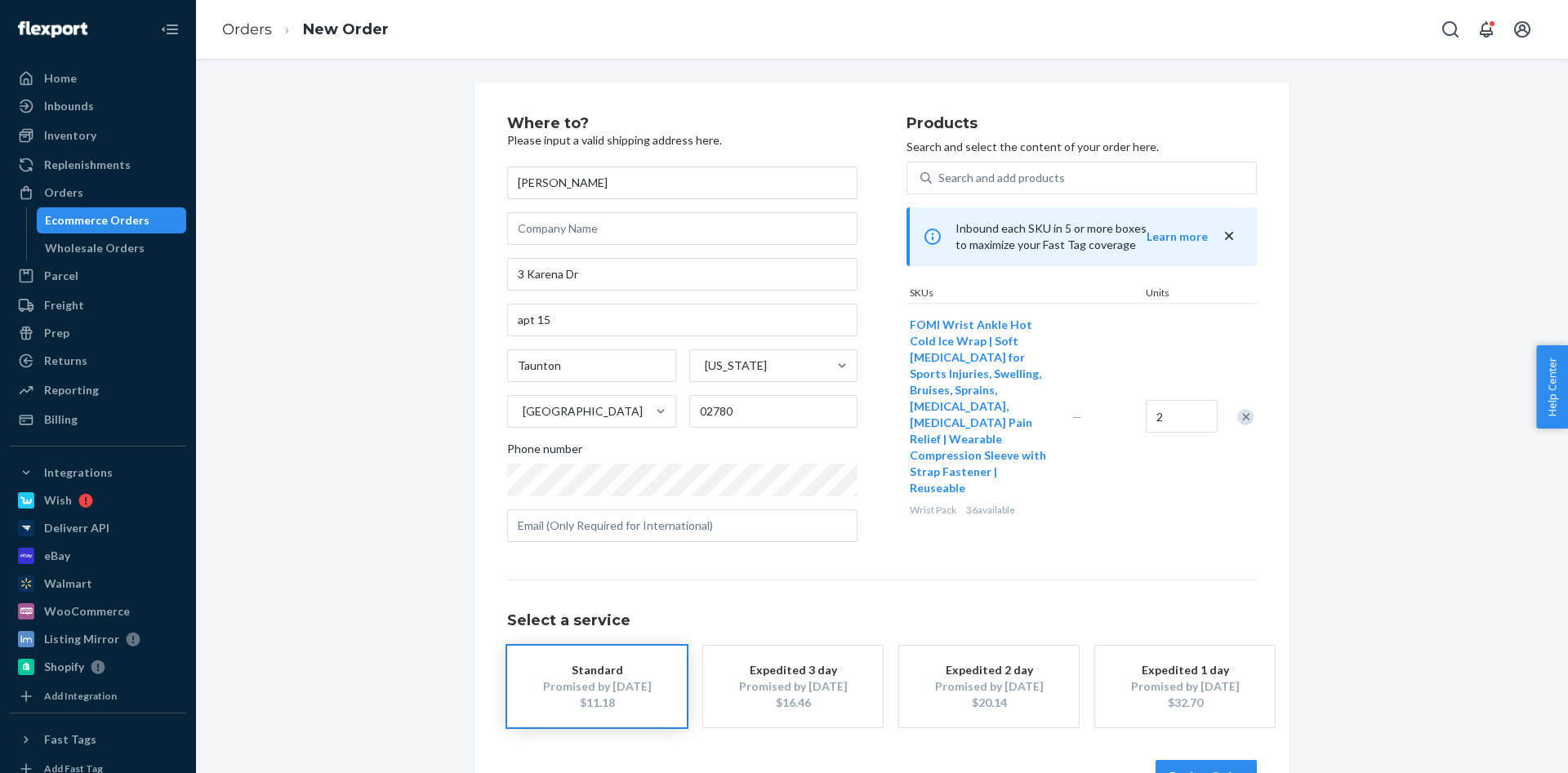 click on "Select a service Standard Promised by [DATE] $11.18 Expedited 3 day Promised by [DATE] $16.46 Expedited 2 day Promised by [DATE] $20.14 Expedited 1 day Promised by [DATE] $32.70" at bounding box center (882, 653) 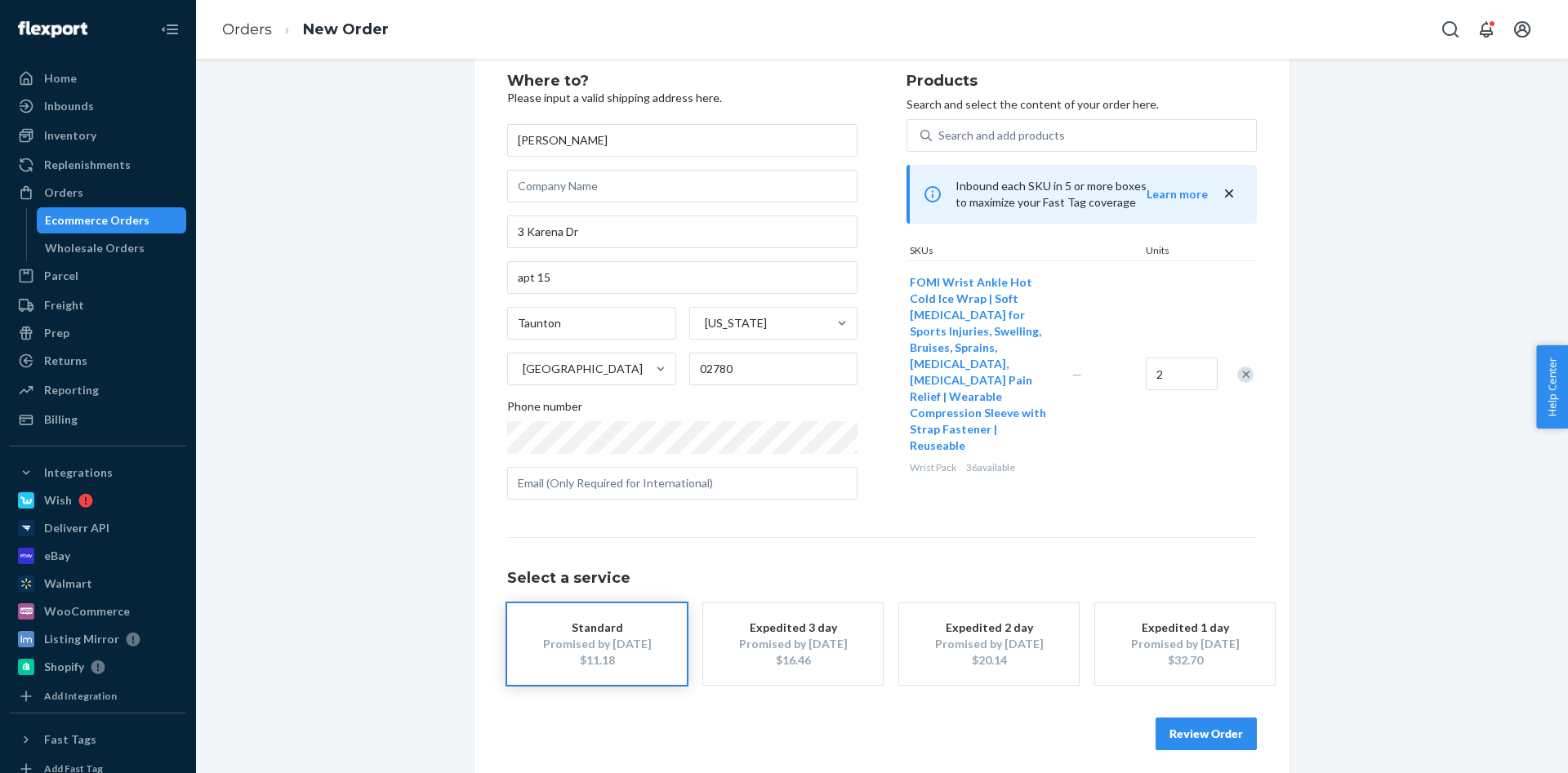scroll, scrollTop: 52, scrollLeft: 0, axis: vertical 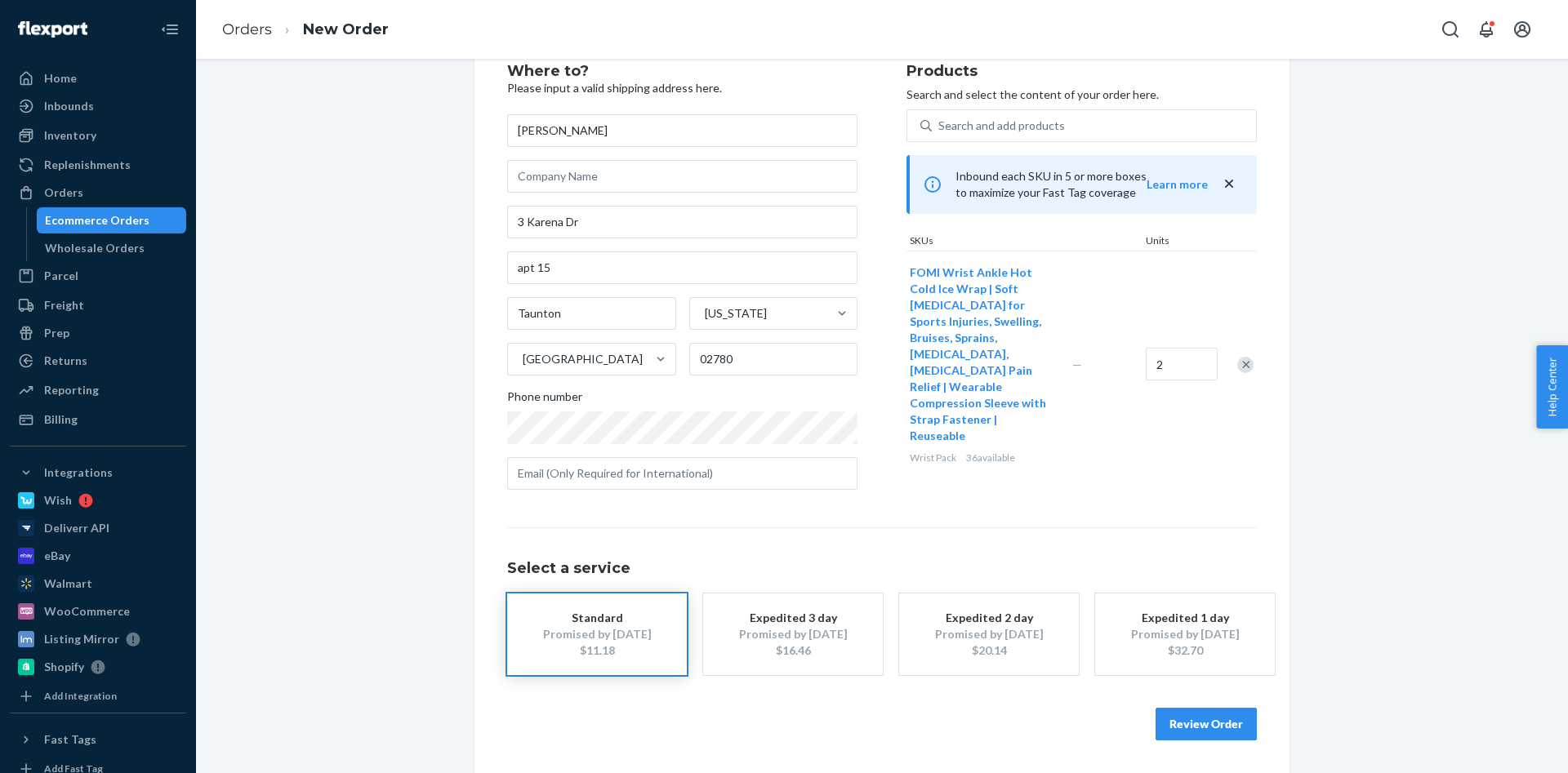 click on "Review Order" at bounding box center [1206, 724] 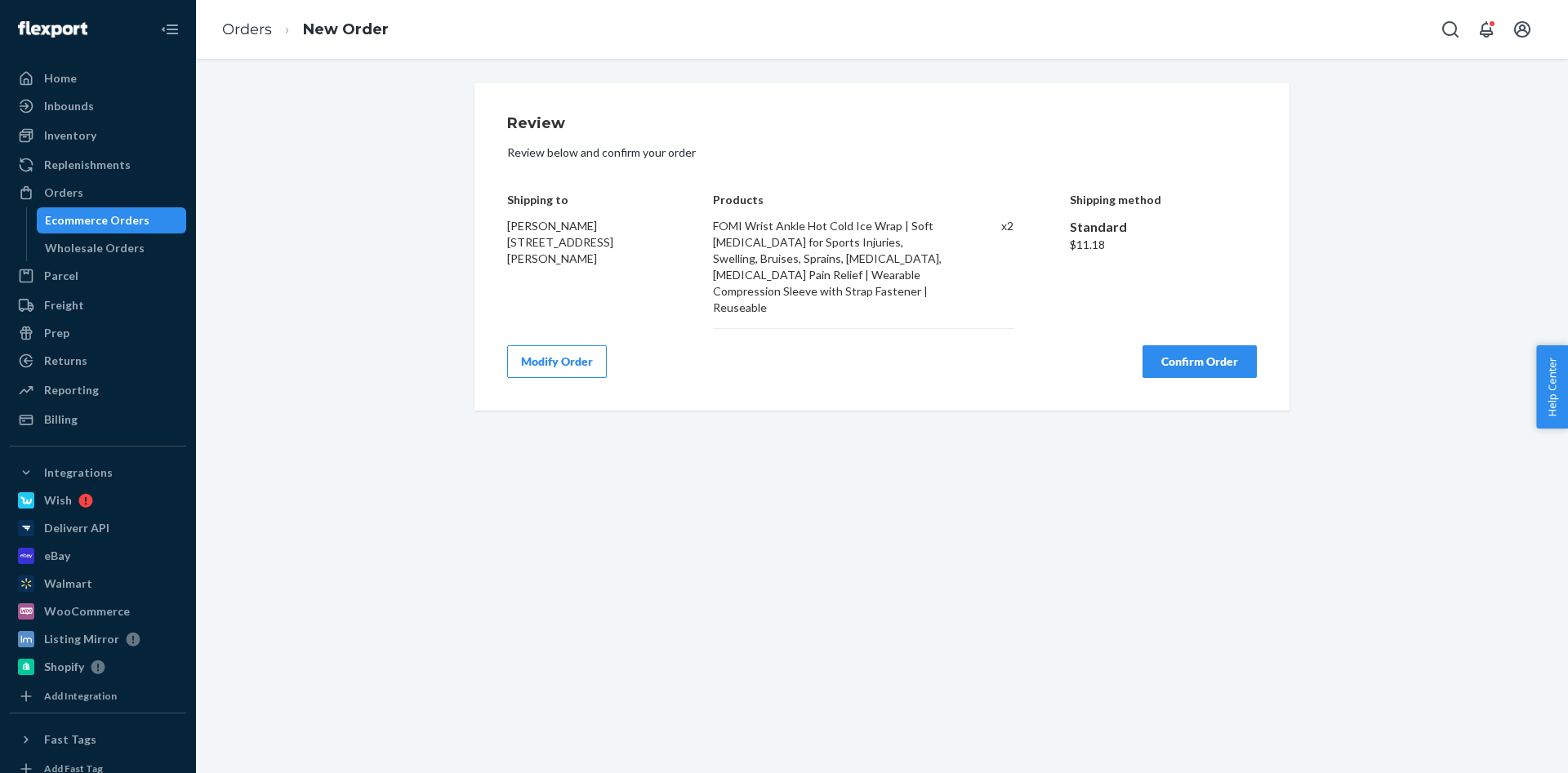 click on "Confirm Order" at bounding box center [1200, 362] 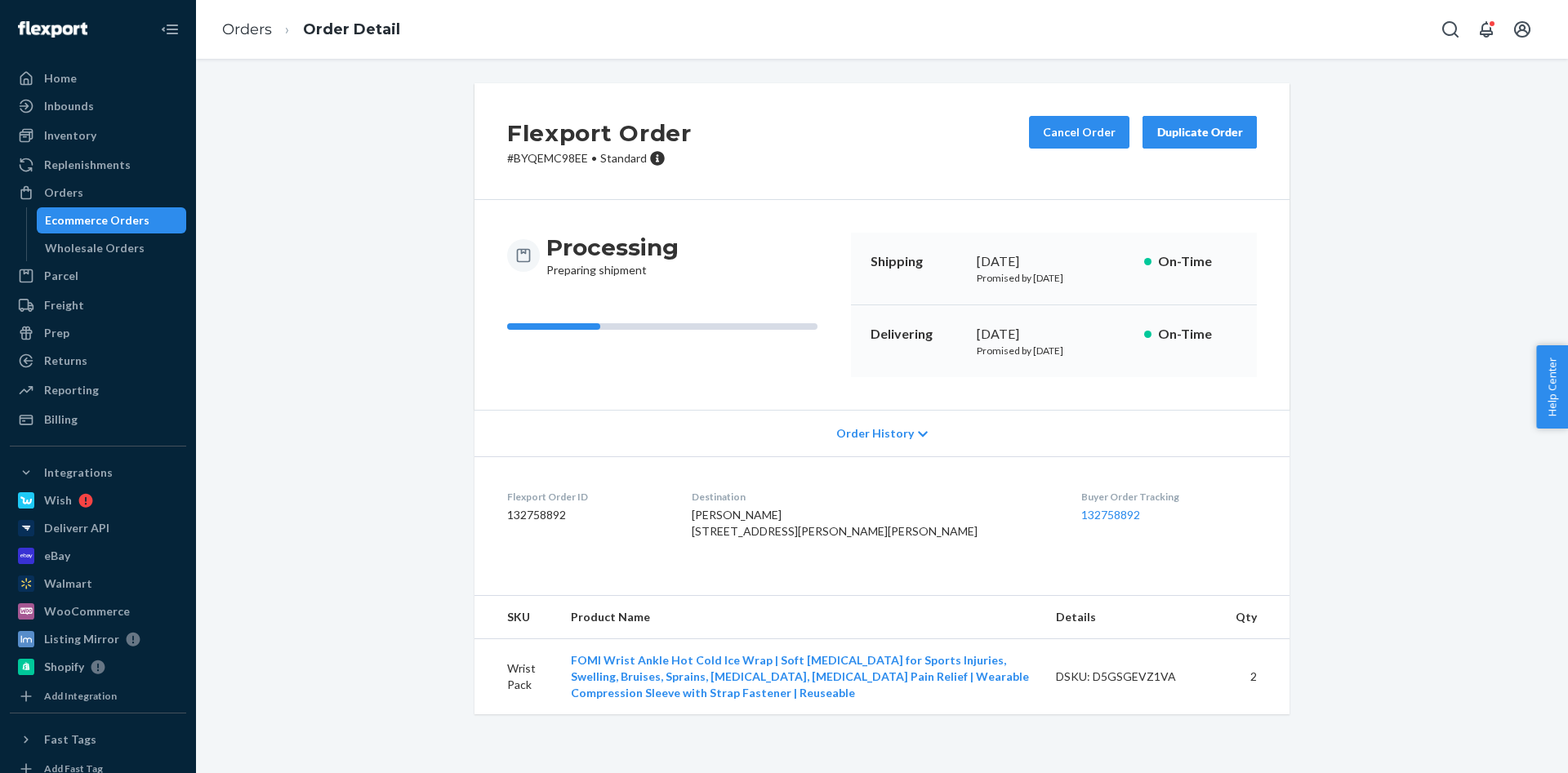 click on "Flexport Order # BYQEMC98EE • Standard Cancel Order Duplicate Order Processing Preparing shipment Shipping [DATE] Promised by [DATE] On-Time Delivering [DATE] Promised by [DATE] On-Time Order History Flexport Order ID 132758892 Destination [PERSON_NAME]
[STREET_ADDRESS][PERSON_NAME] Buyer Order Tracking 132758892 SKU Product Name Details Qty Wrist Pack FOMI Wrist Ankle Hot Cold Ice Wrap | Soft [MEDICAL_DATA] for Sports Injuries, Swelling, Bruises, Sprains, [MEDICAL_DATA], [MEDICAL_DATA] Pain Relief | Wearable Compression Sleeve with Strap Fastener | Reuseable DSKU: D5GSGEVZ1VA 2" at bounding box center (882, 408) 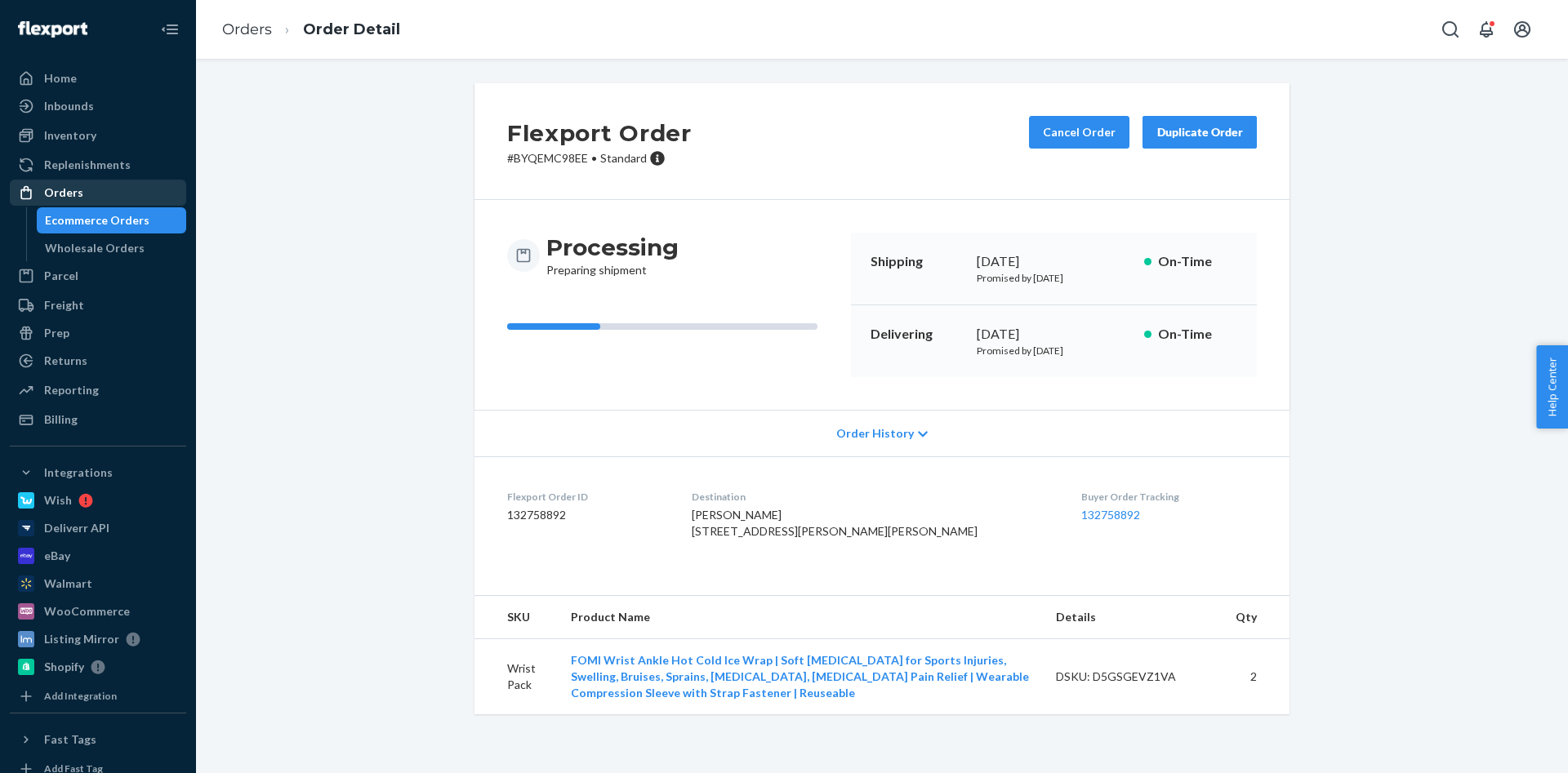 click on "Orders" at bounding box center [98, 193] 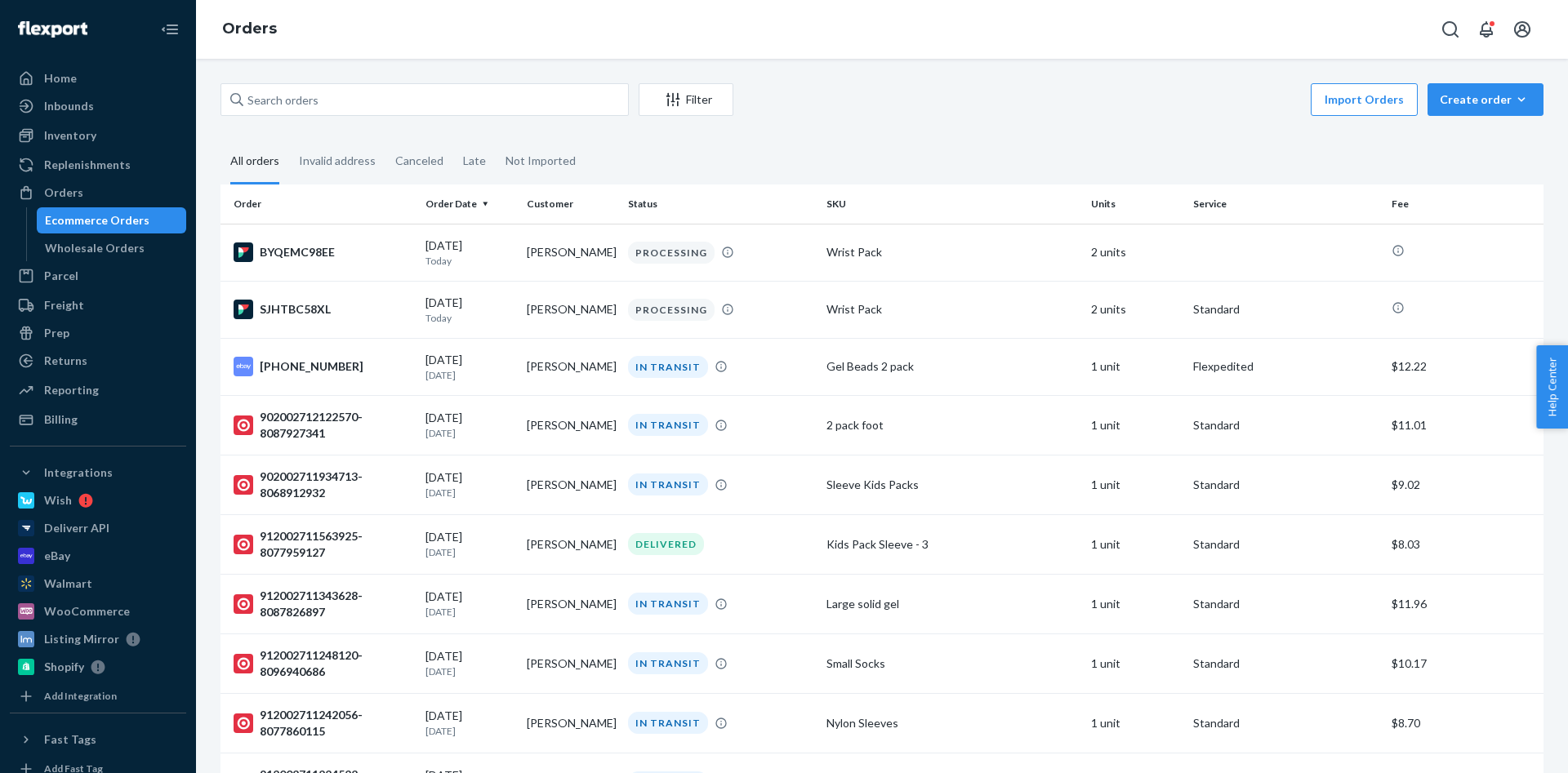click on "All orders Invalid address Canceled Late Not Imported" at bounding box center [882, 162] 